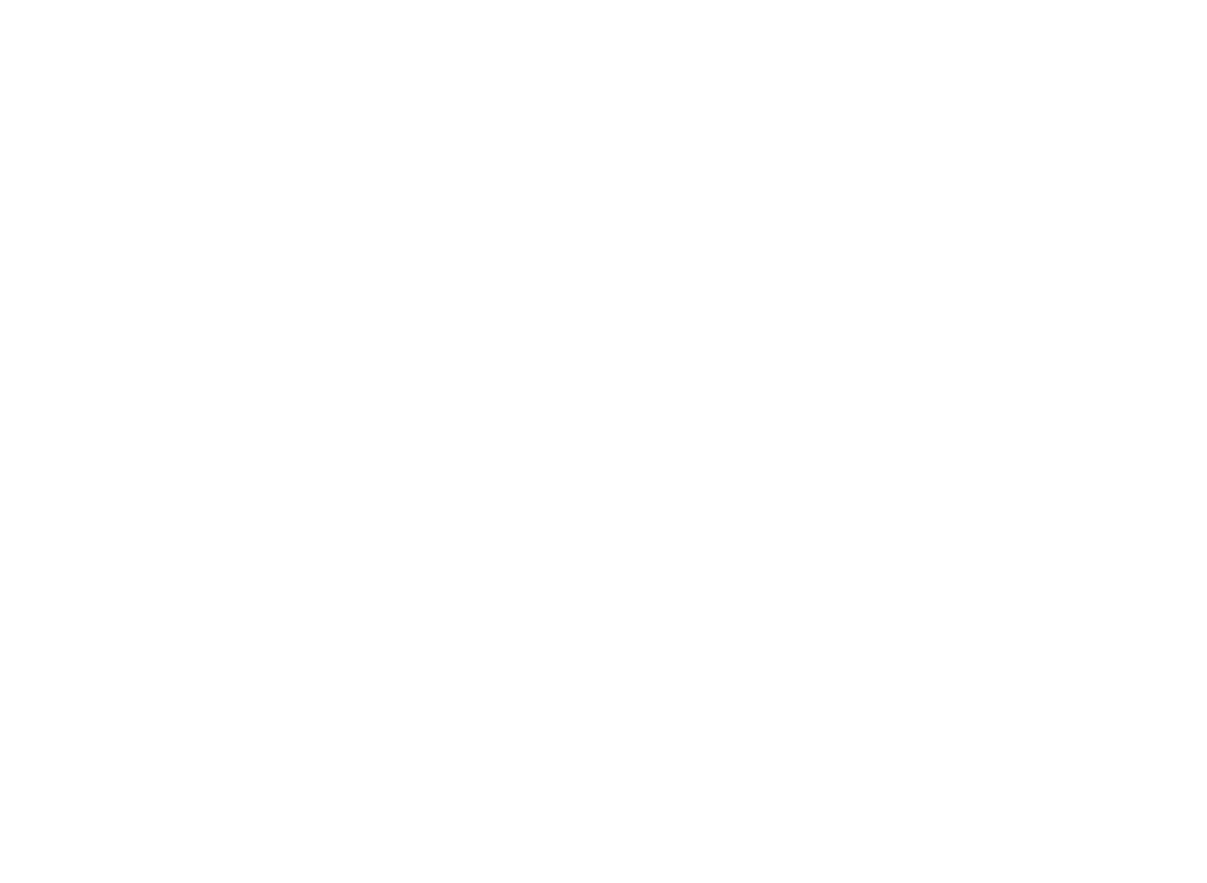 scroll, scrollTop: 0, scrollLeft: 0, axis: both 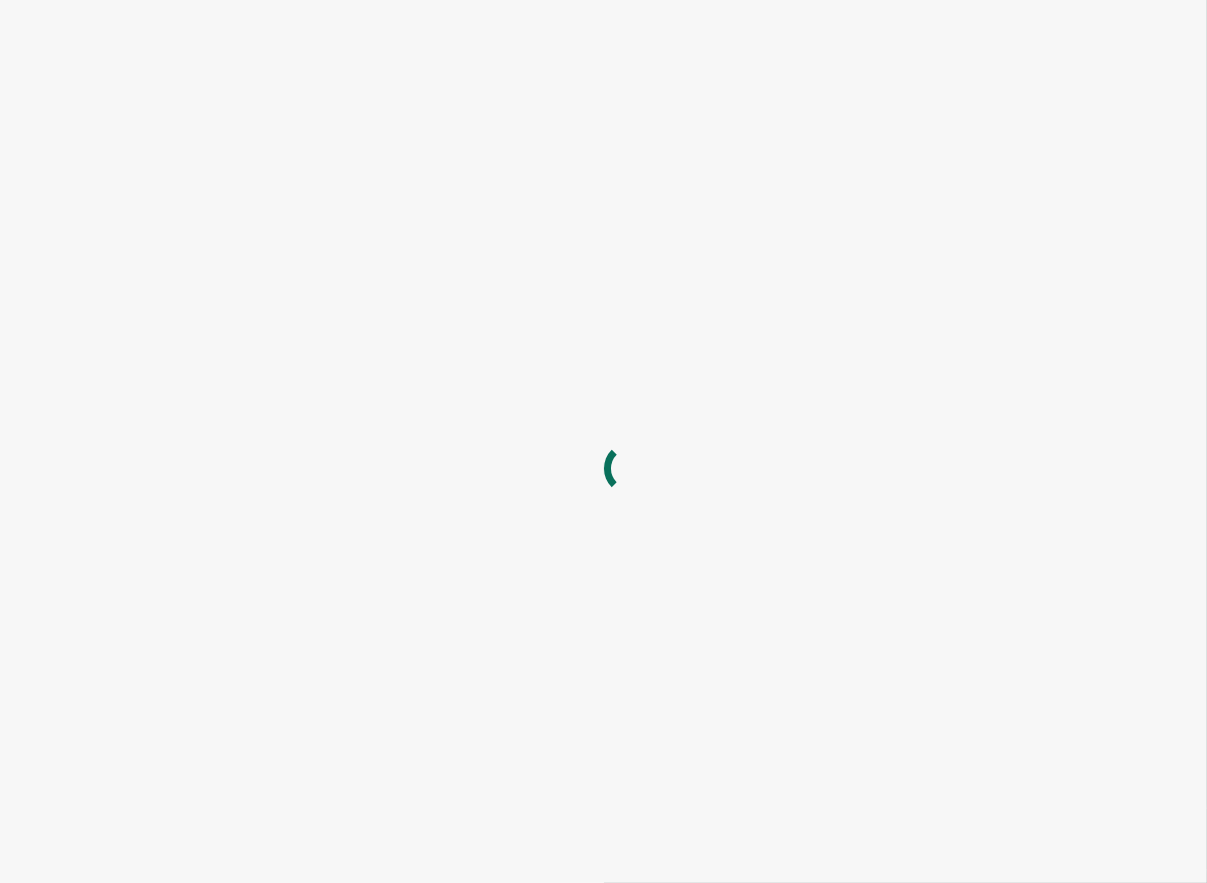 type on "[EMAIL_ADDRESS][DOMAIN_NAME]" 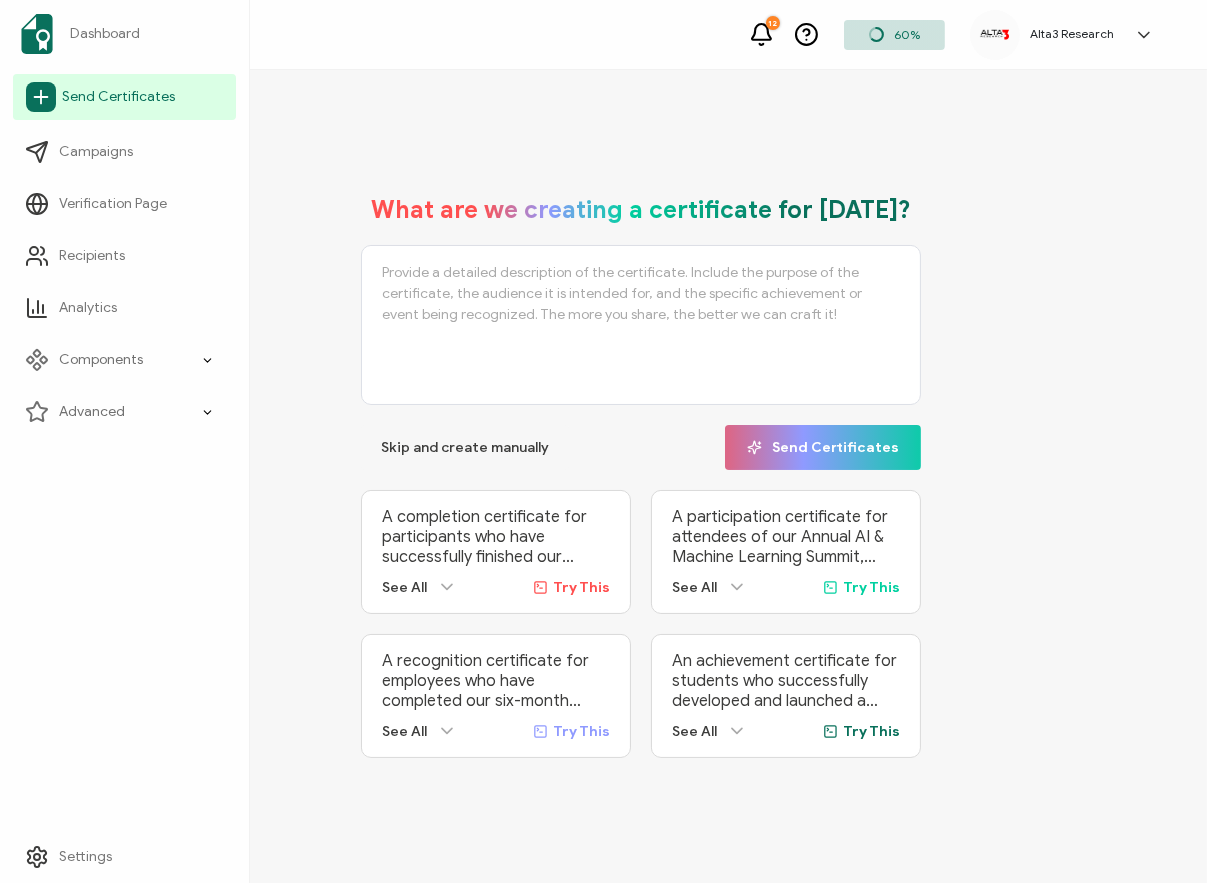 click on "Send Certificates" at bounding box center [118, 97] 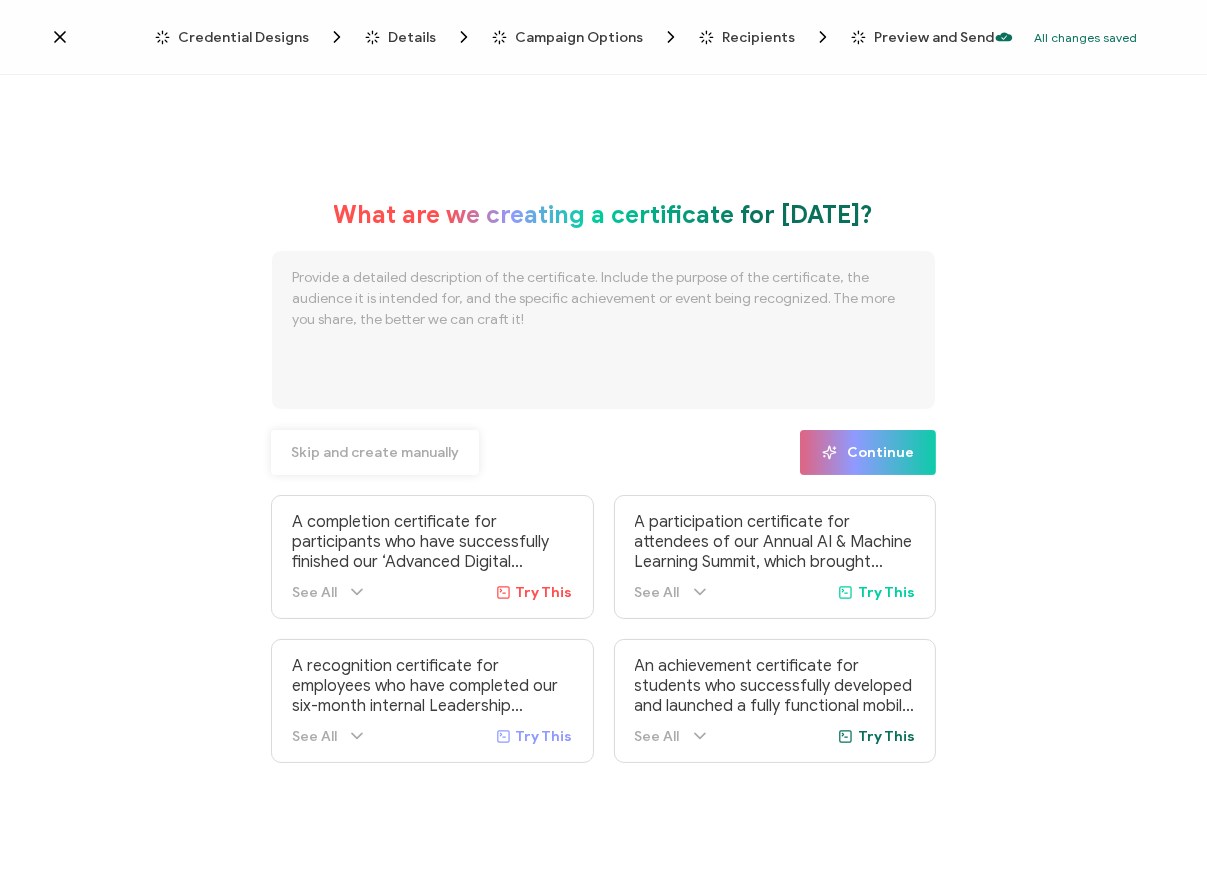 click on "Skip and create manually" at bounding box center (375, 453) 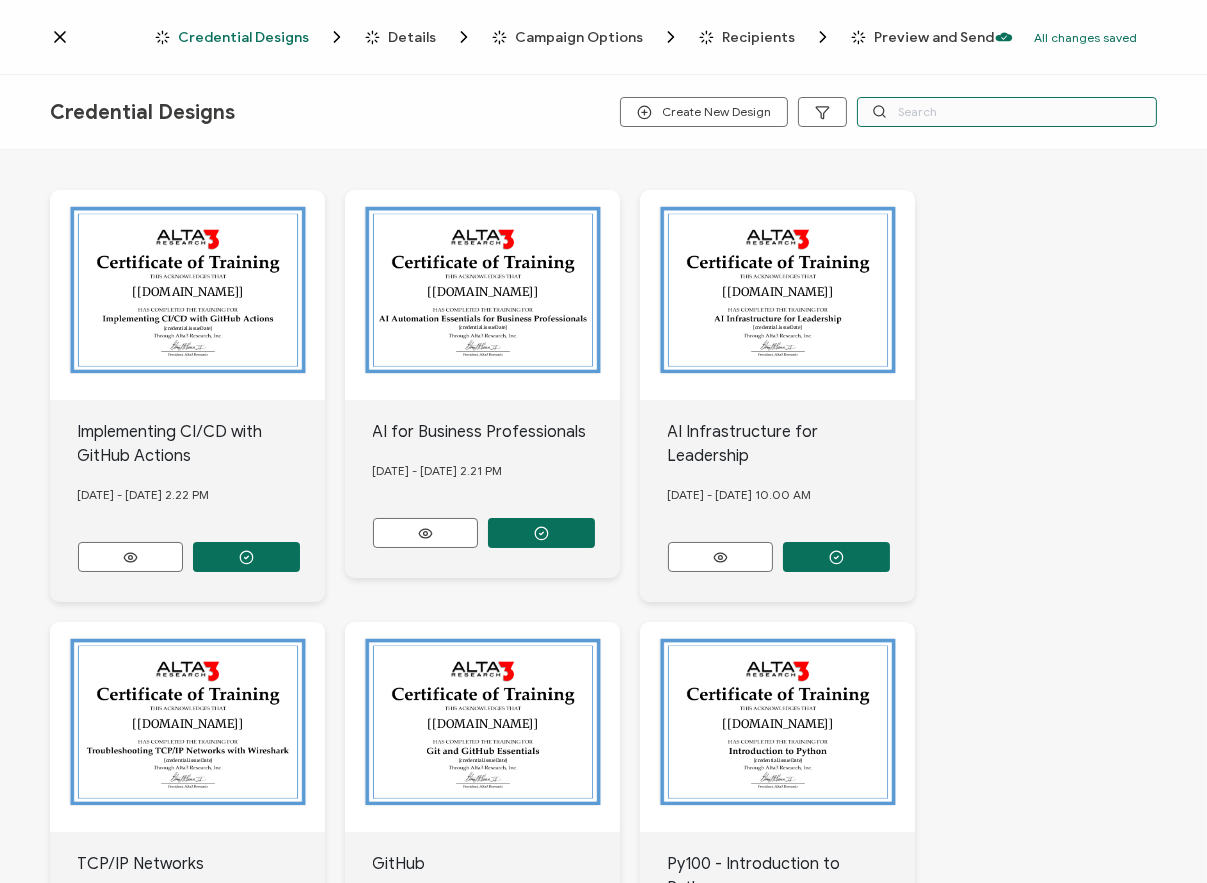 click at bounding box center [1007, 112] 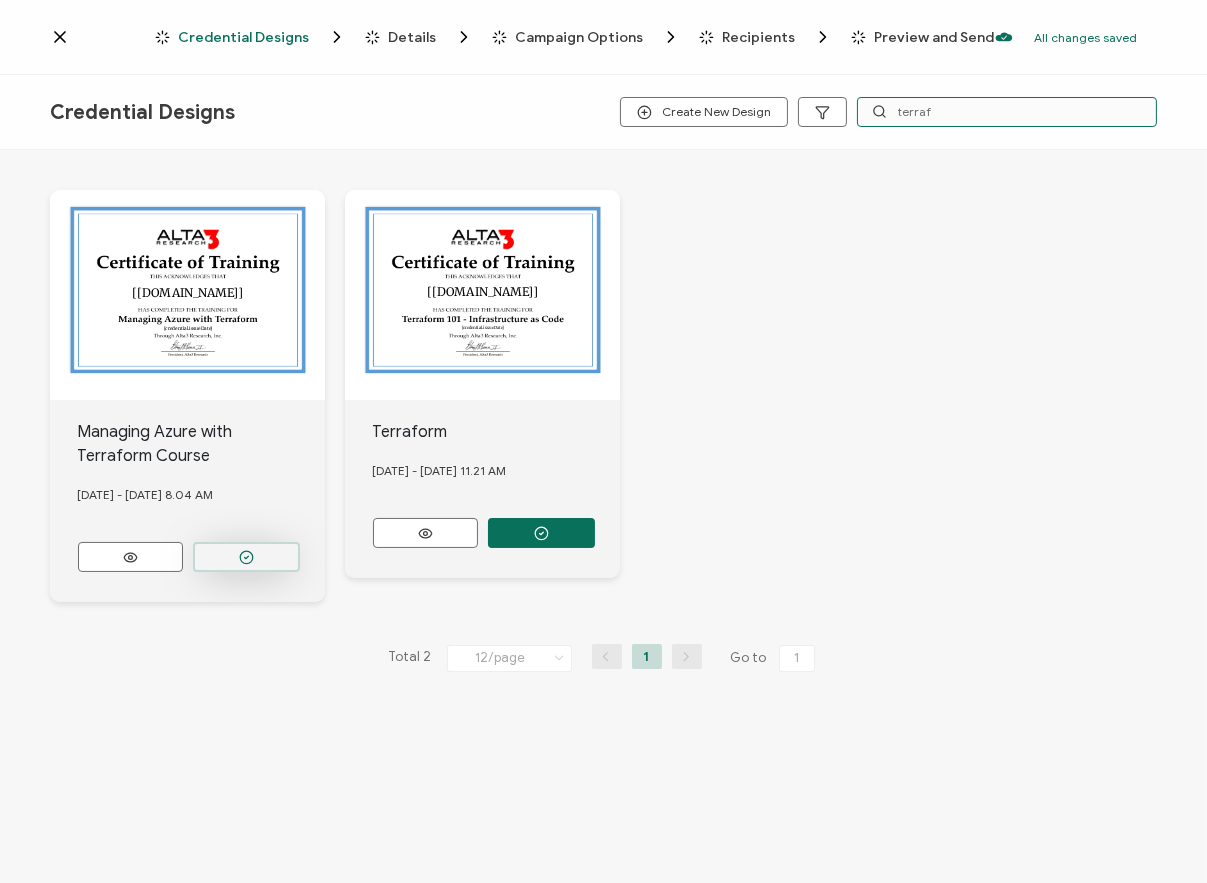 type on "terraf" 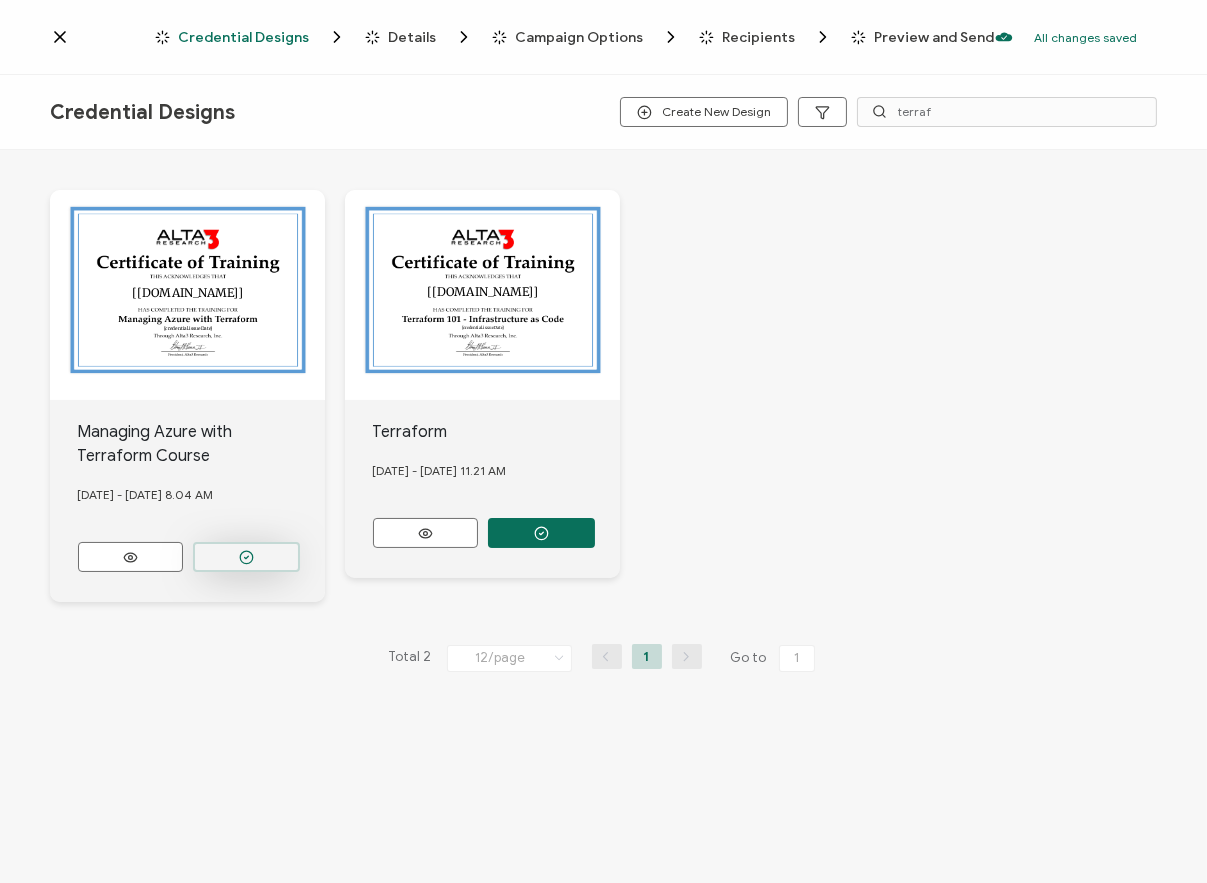 click at bounding box center (246, 557) 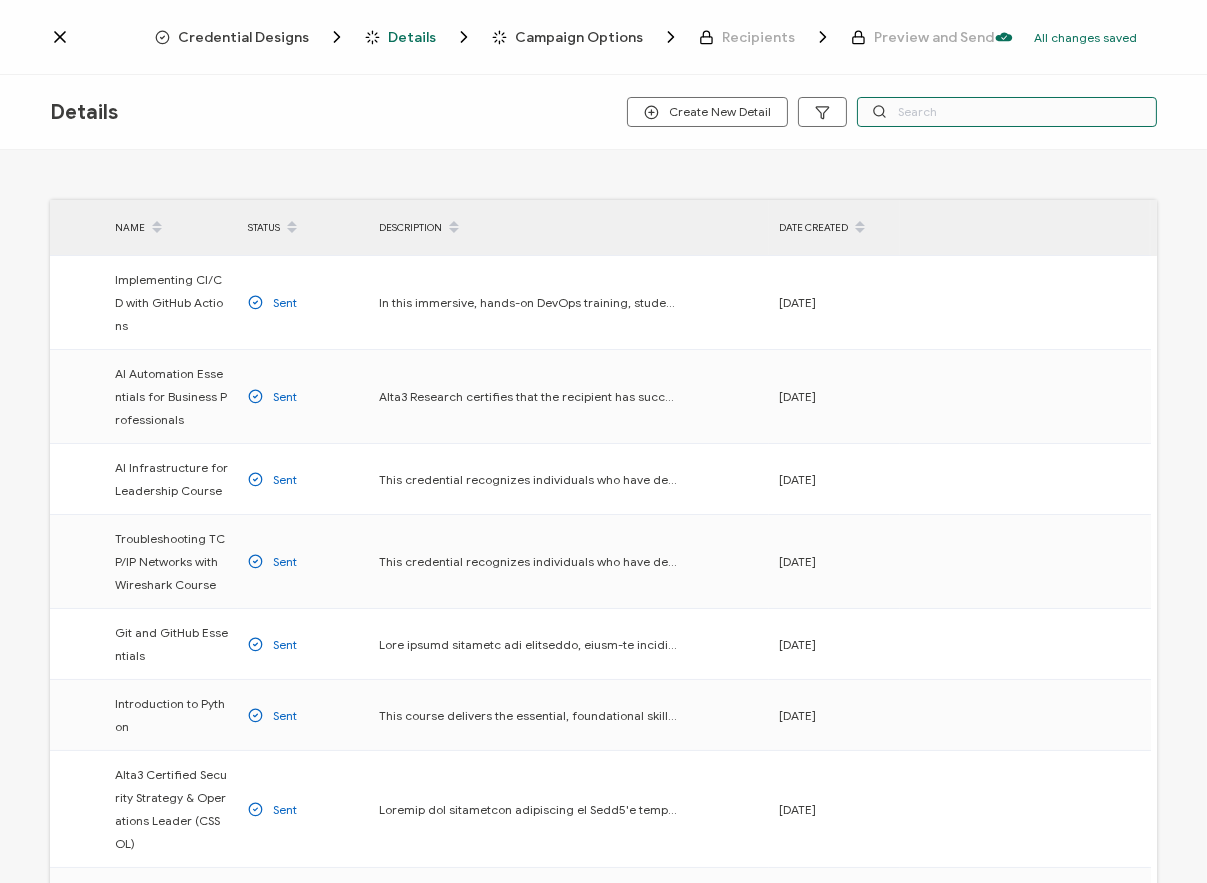 click at bounding box center [1007, 112] 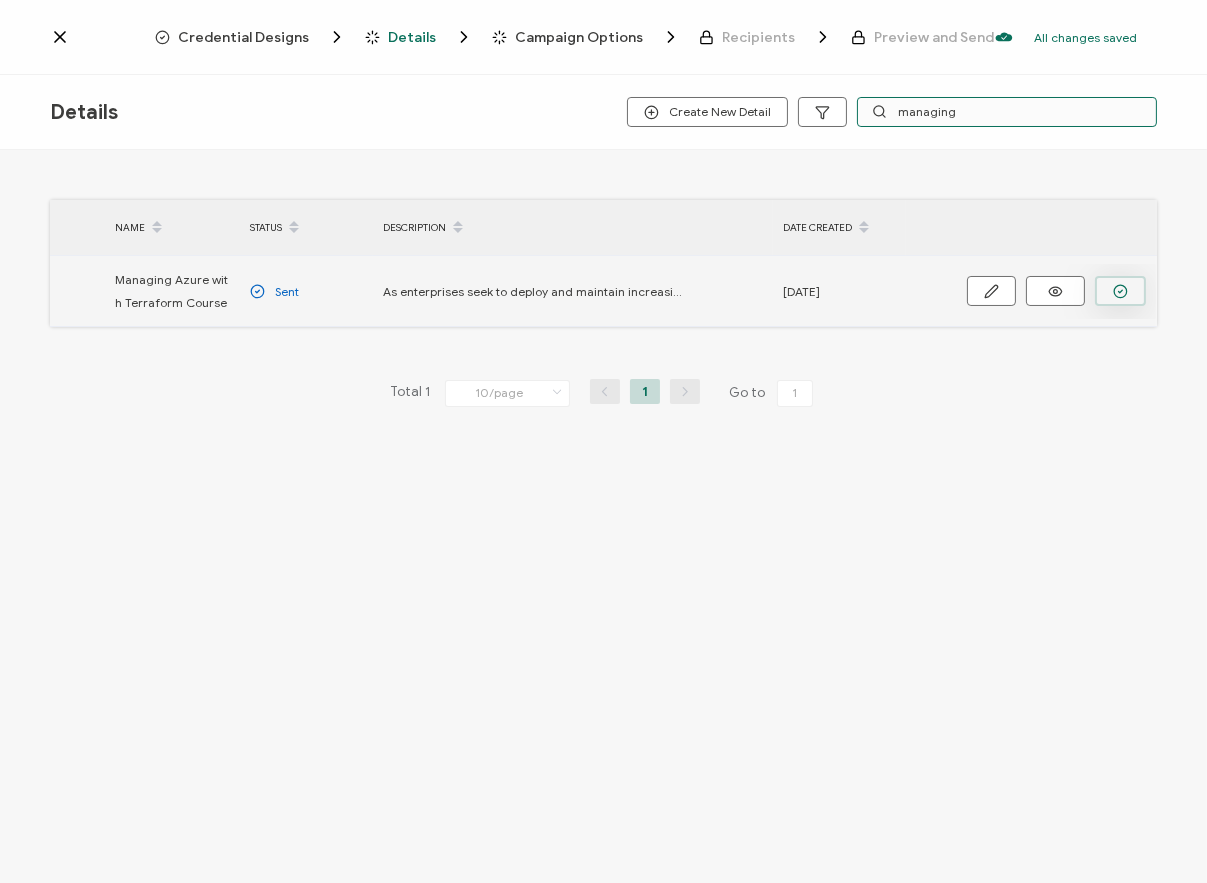 type on "managing" 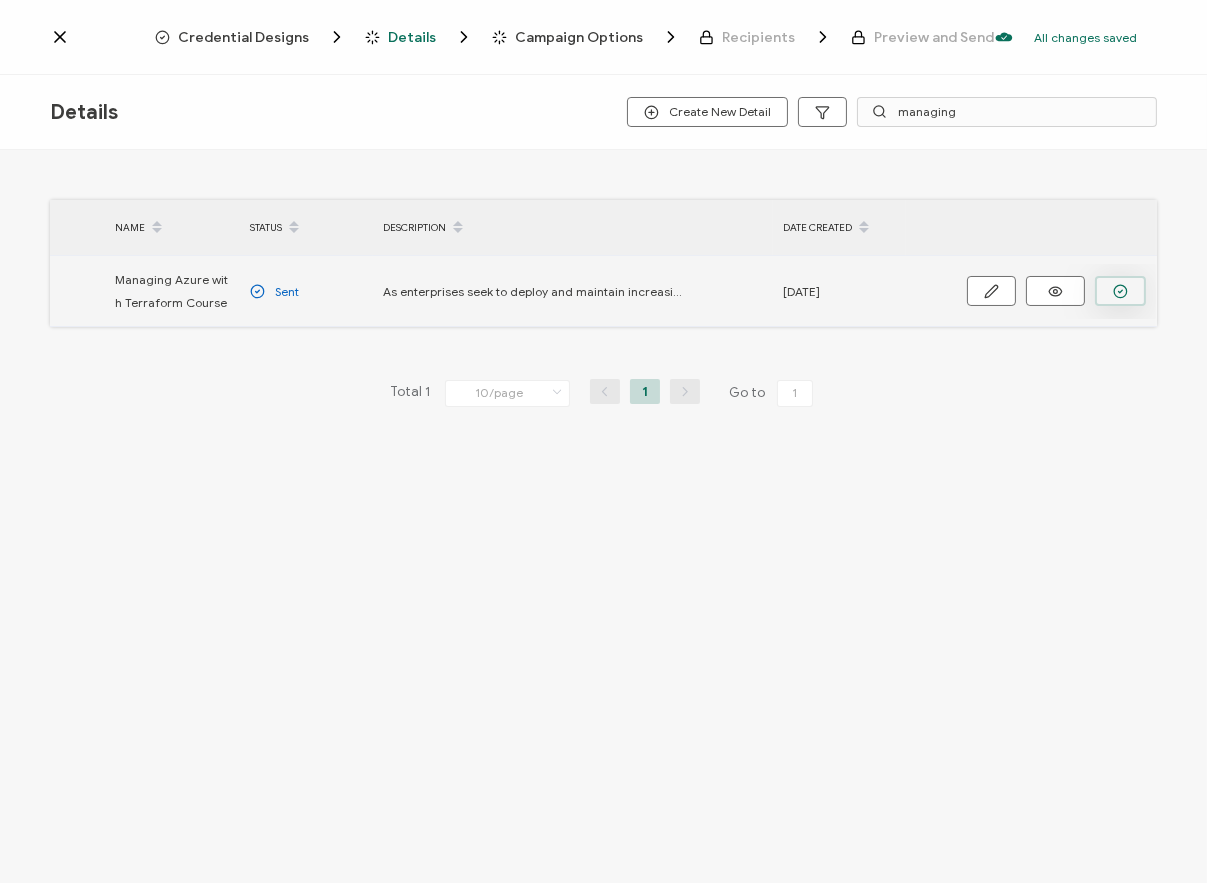 click 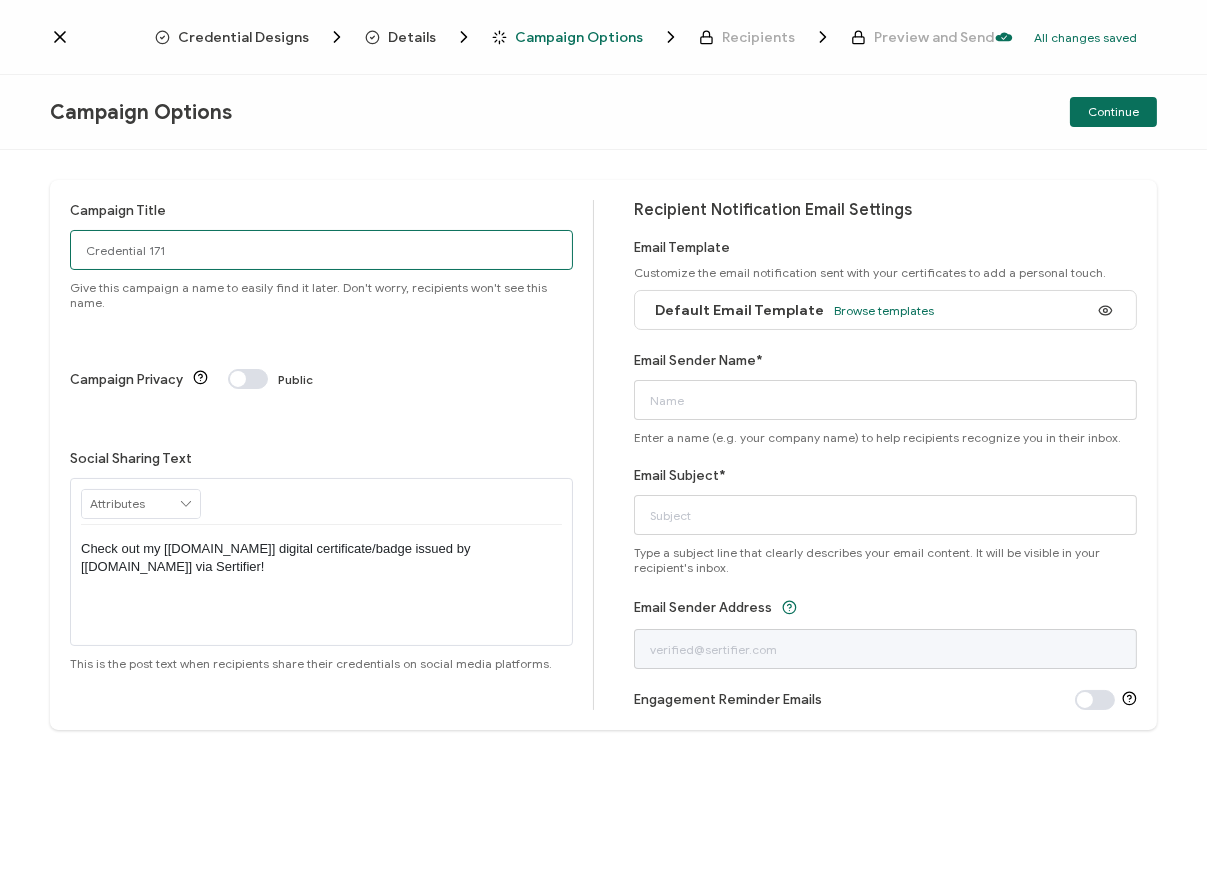 drag, startPoint x: 405, startPoint y: 254, endPoint x: -41, endPoint y: 255, distance: 446.00113 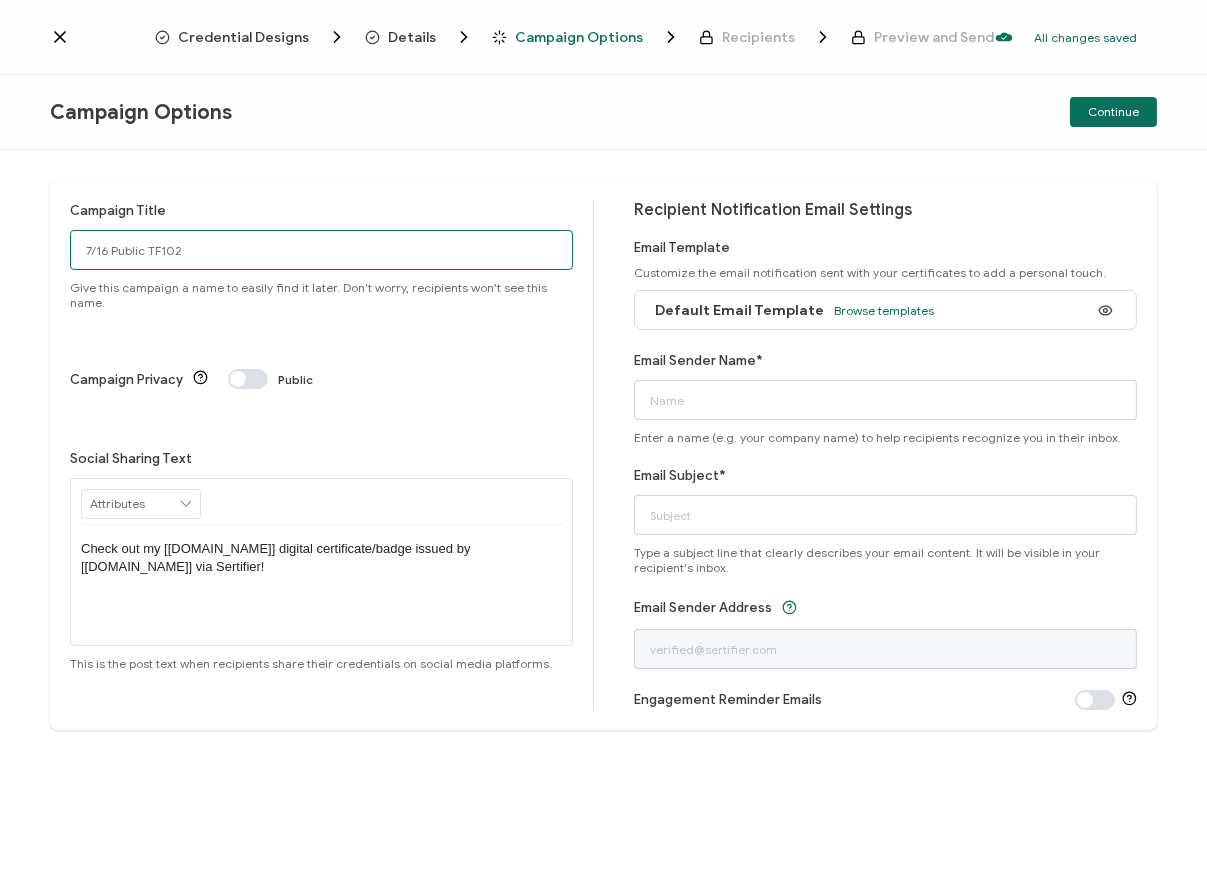 type on "7/16 Public TF102" 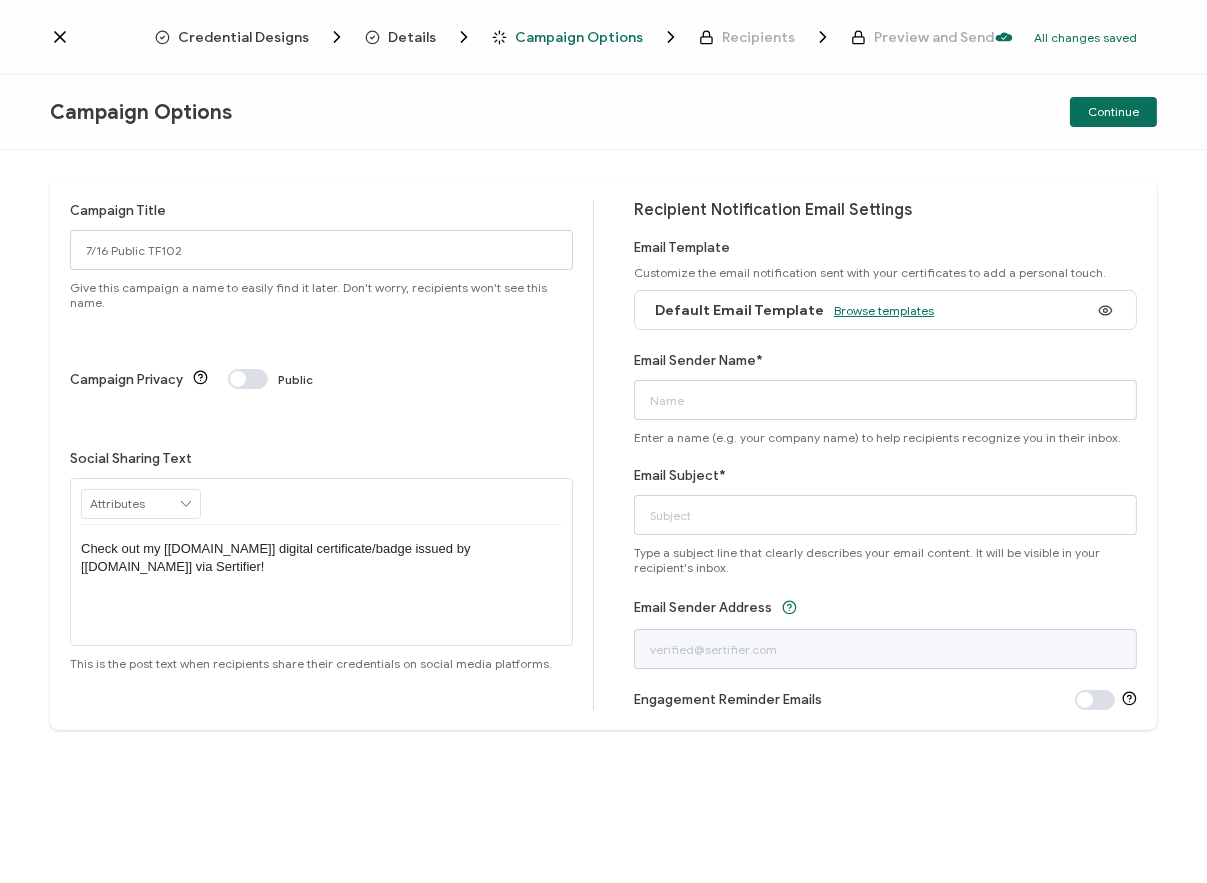 click on "Browse templates" at bounding box center (884, 310) 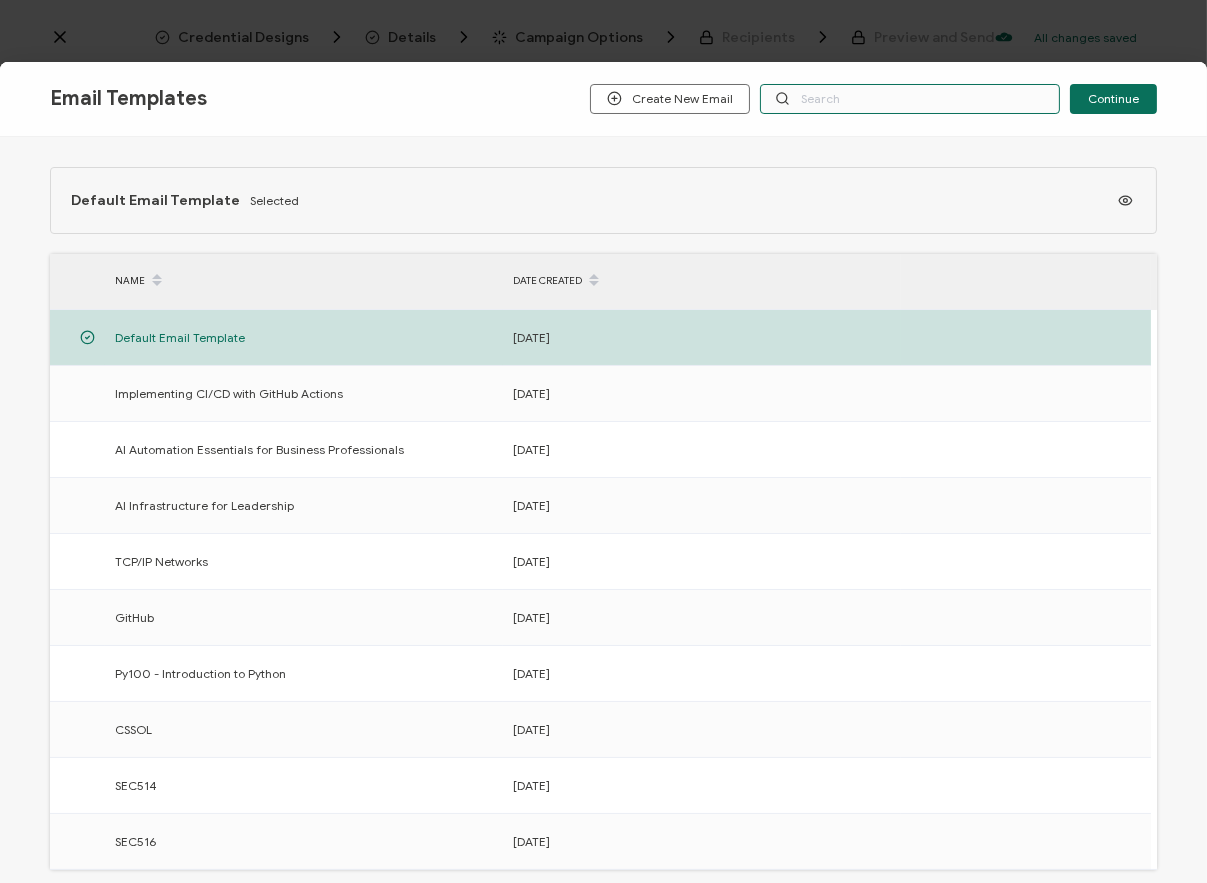 click at bounding box center [910, 99] 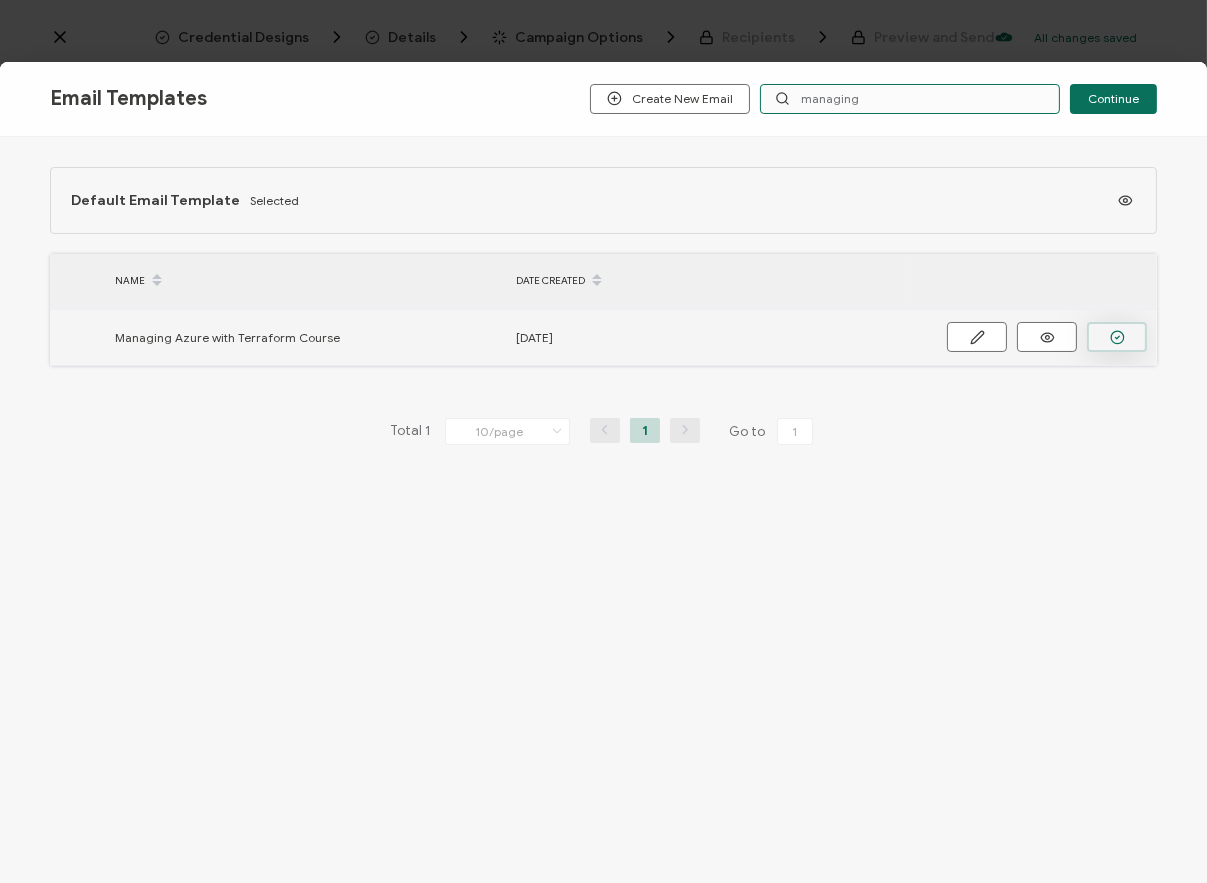 type on "managing" 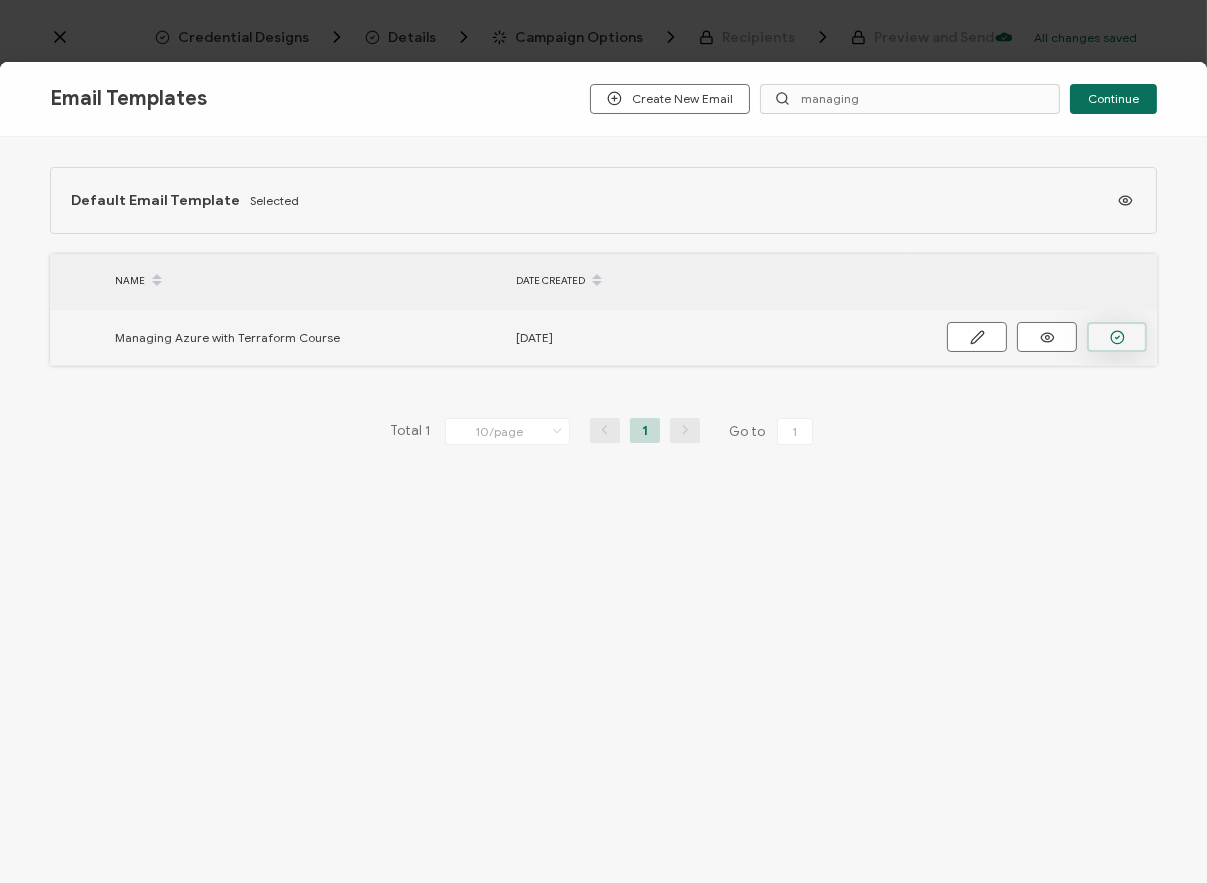 click 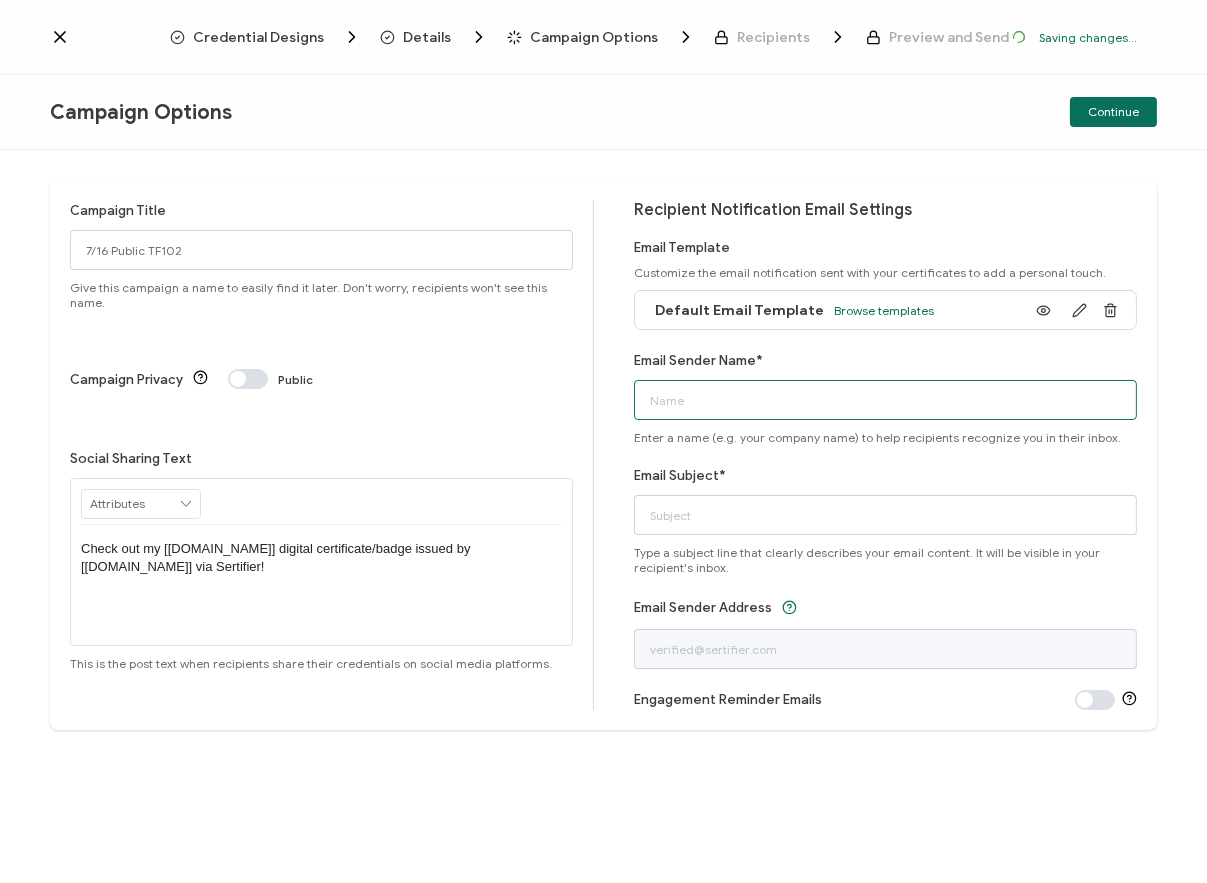 click on "Email Sender Name*" at bounding box center (885, 400) 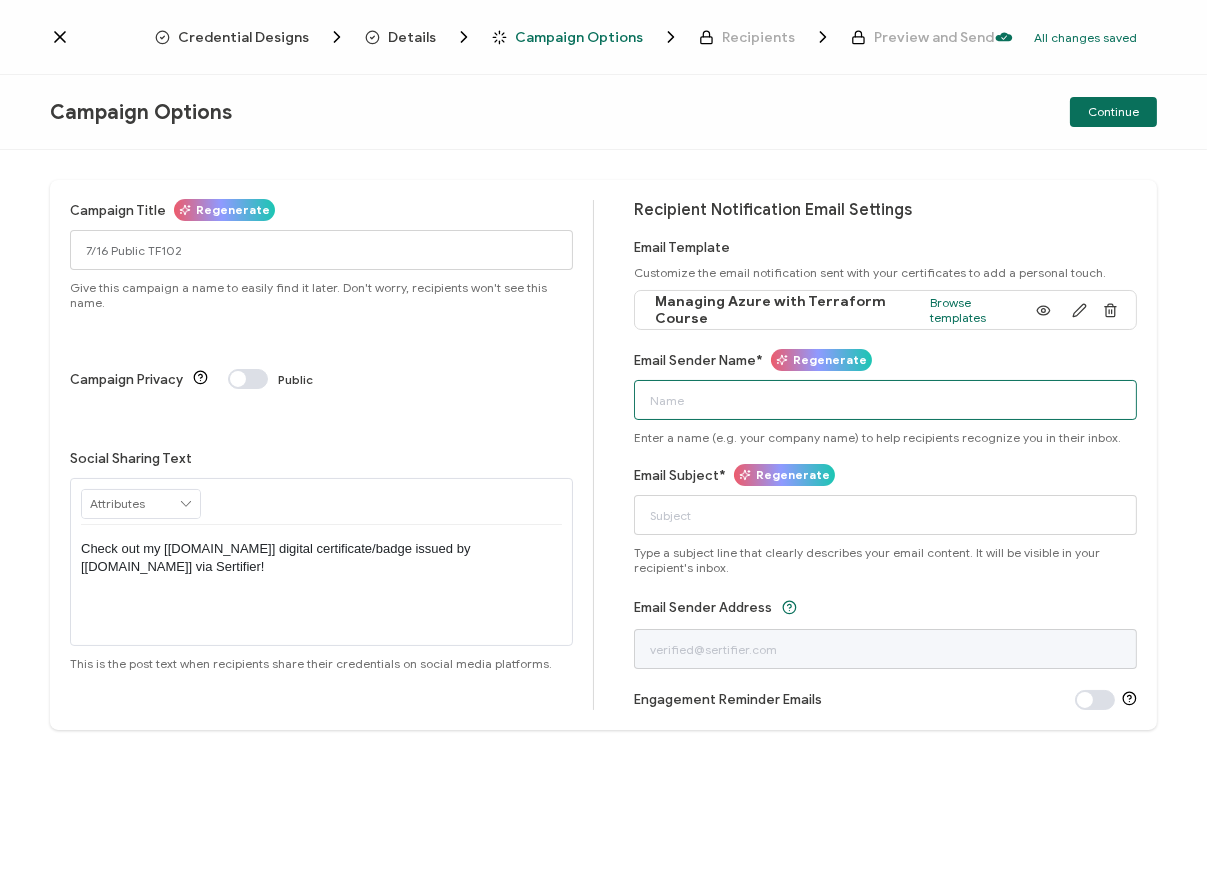 click on "Email Sender Name*" at bounding box center [885, 400] 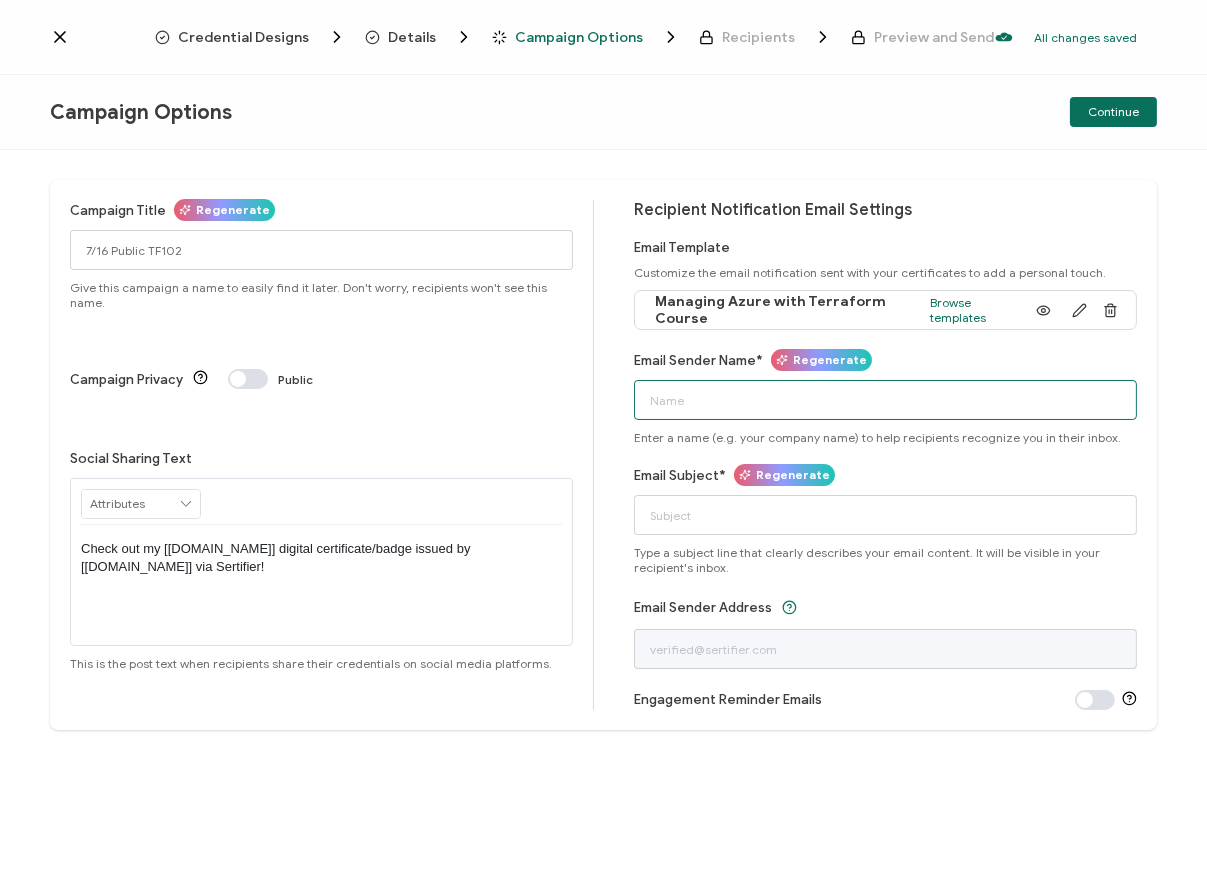 click on "Email Sender Name*" at bounding box center (885, 400) 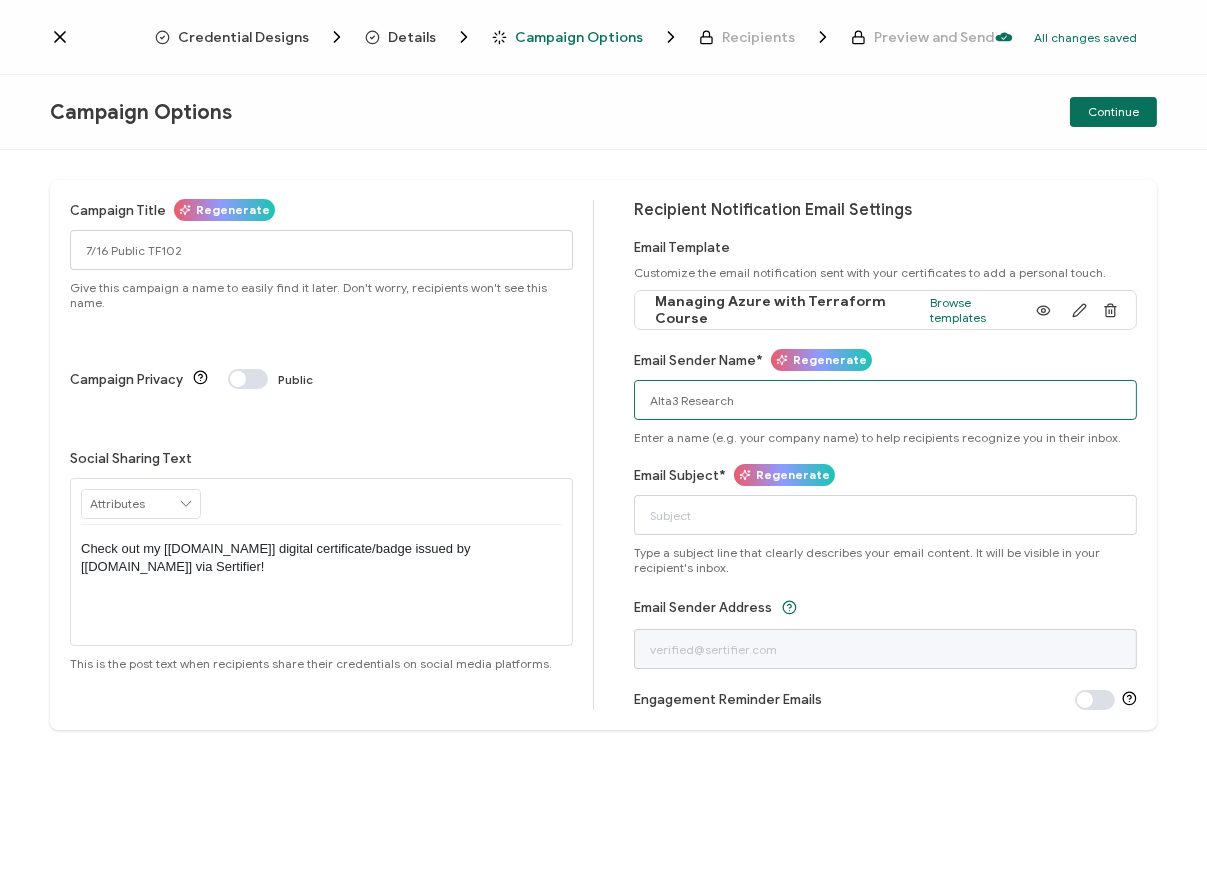 type on "Alta3 Research" 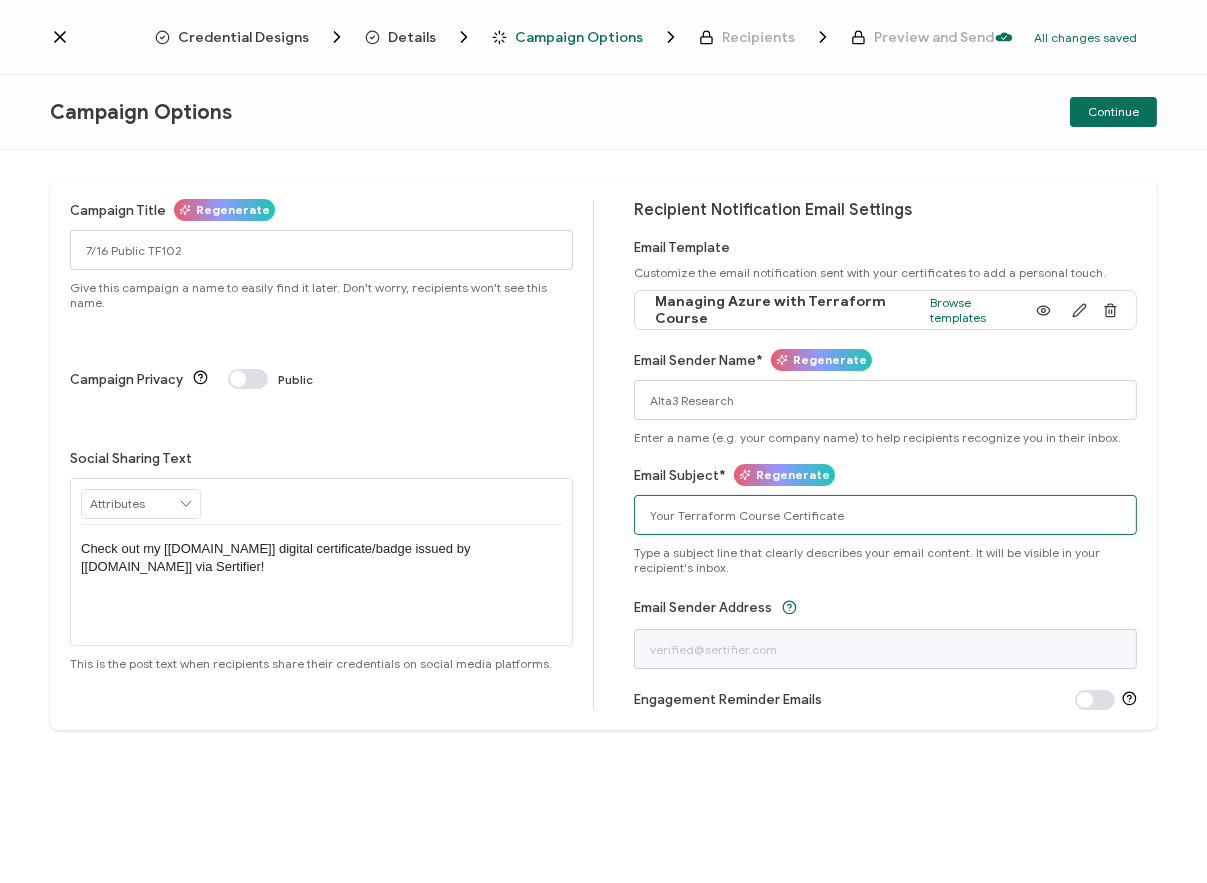 type on "Your Terraform Course Certificate" 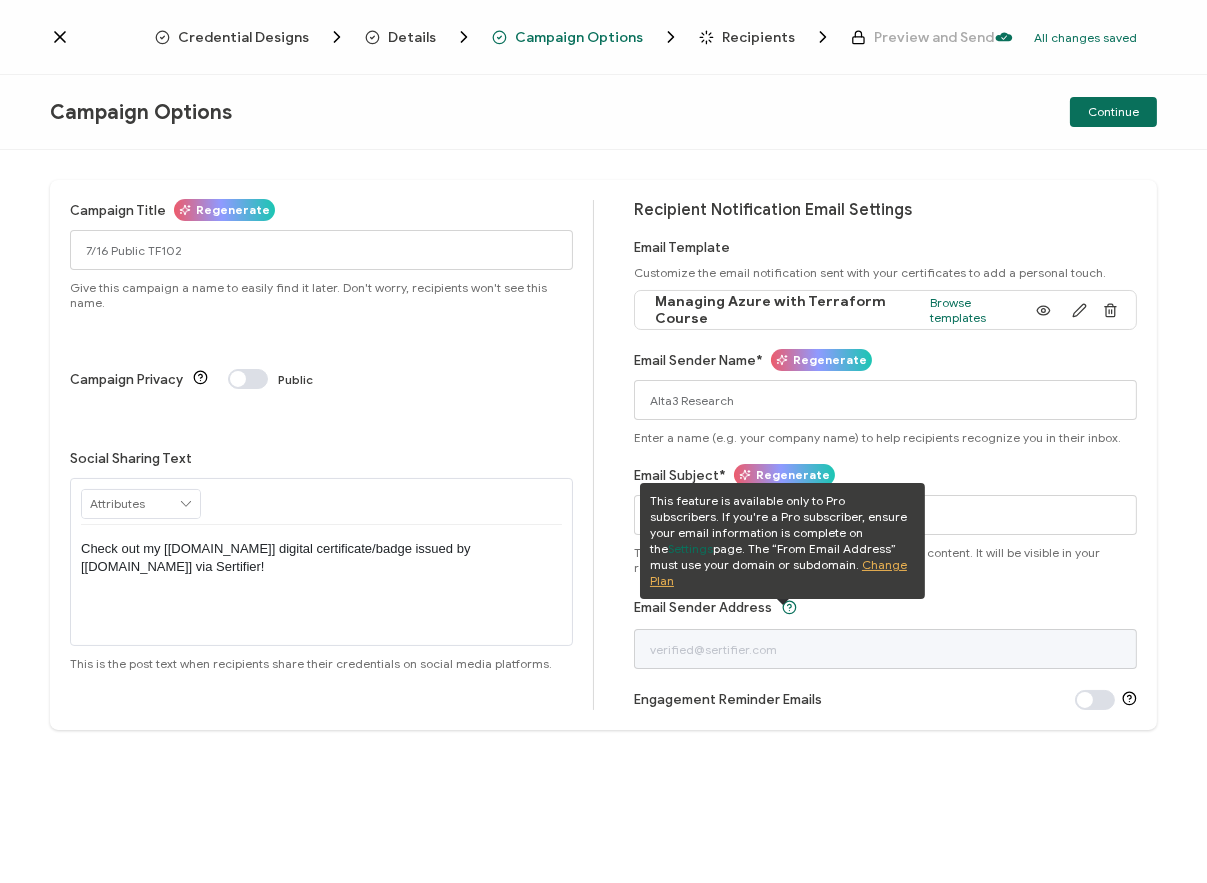 click at bounding box center (1095, 700) 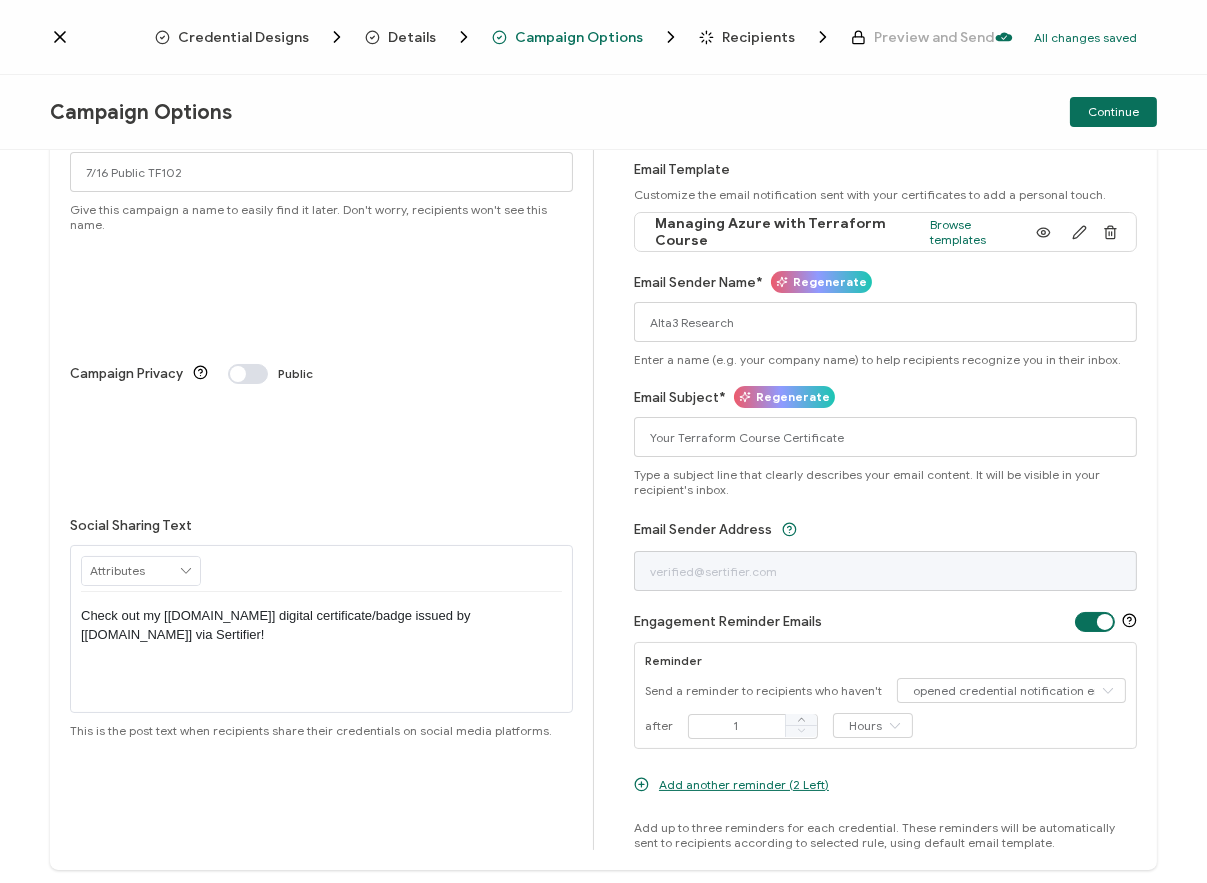 scroll, scrollTop: 99, scrollLeft: 0, axis: vertical 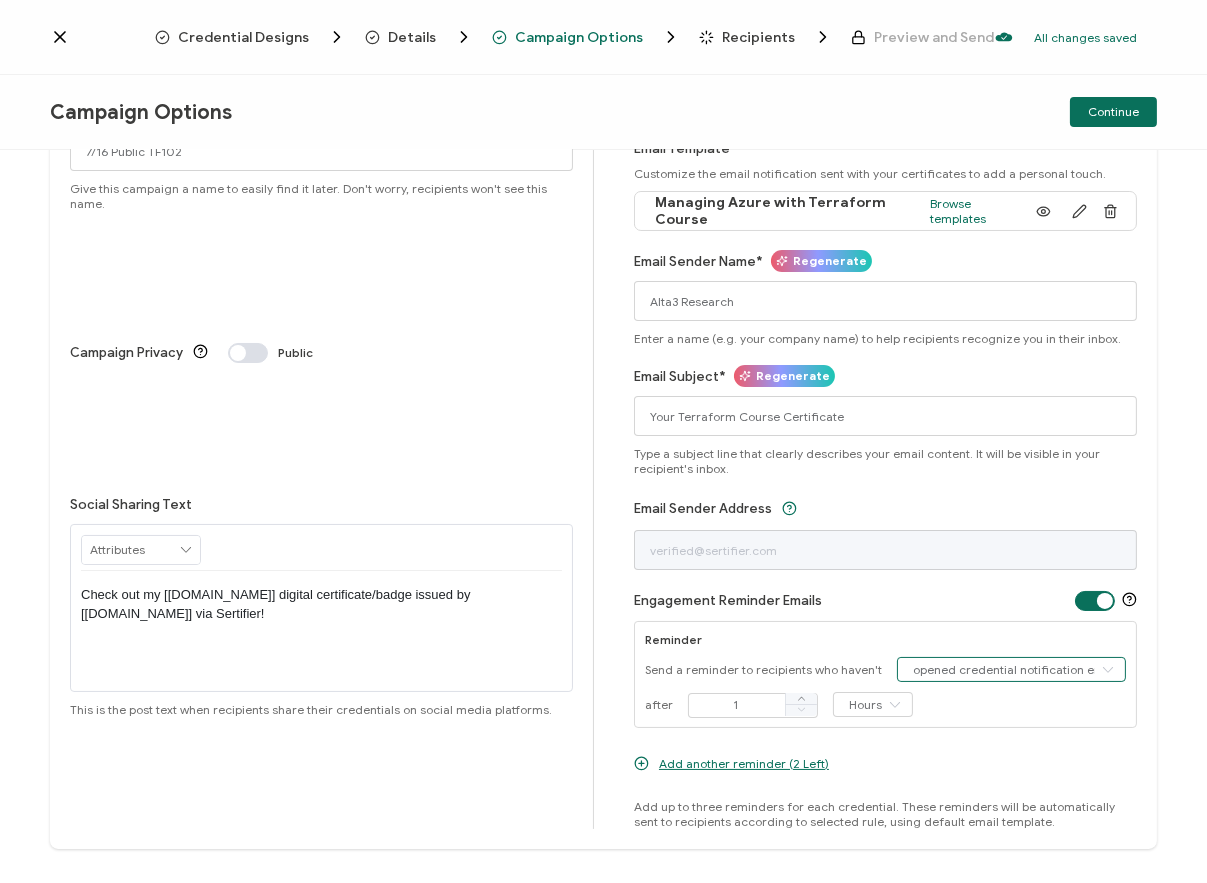 click on "opened credential notification emails" at bounding box center [1011, 669] 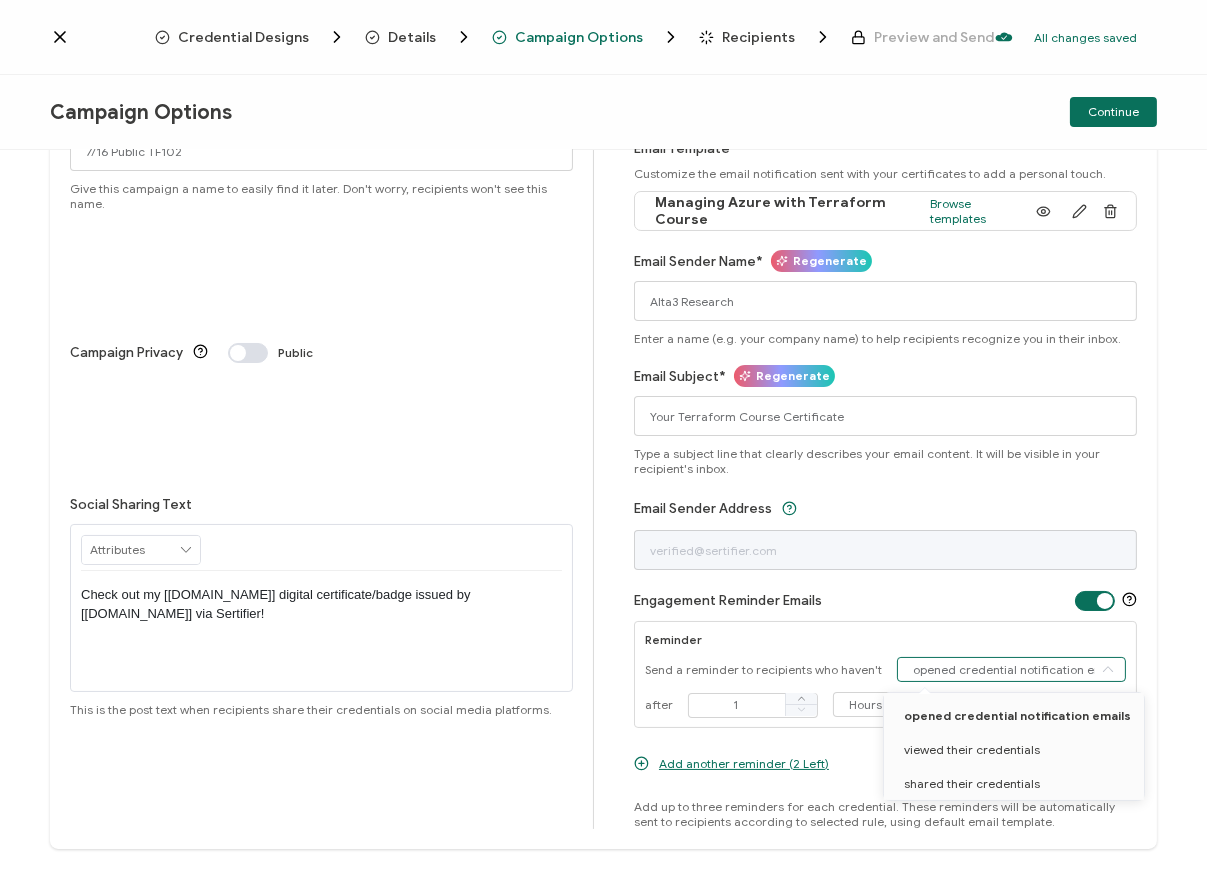 click on "Reminder" at bounding box center (885, 639) 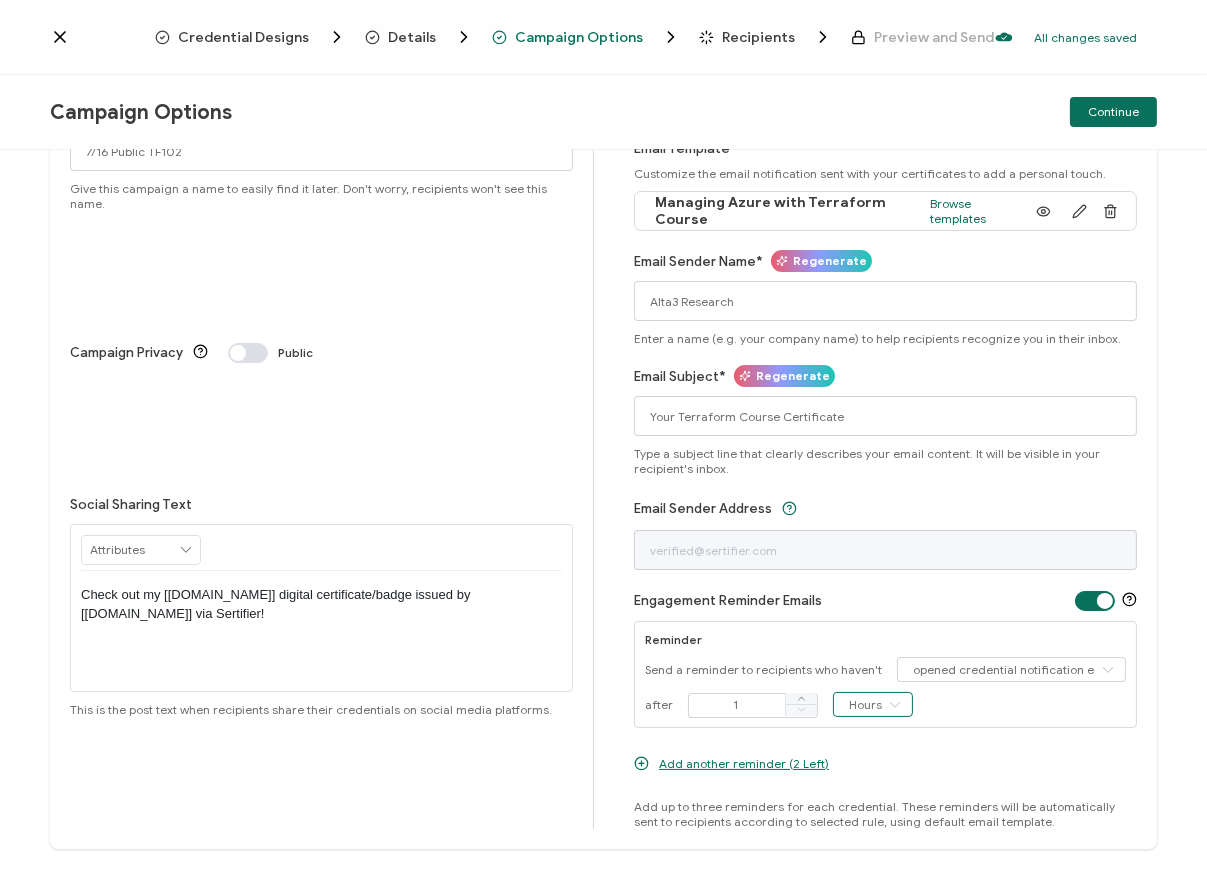 click on "Hours" at bounding box center [873, 704] 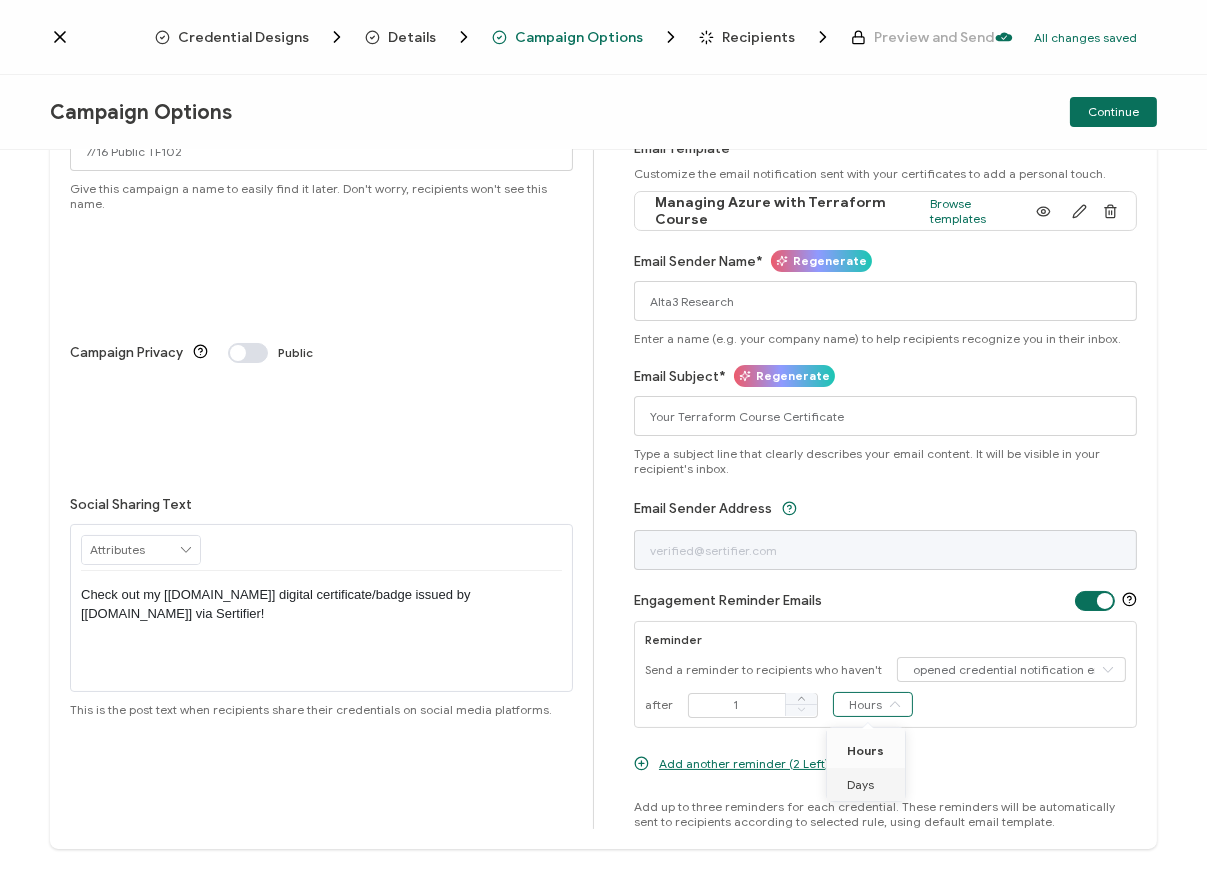drag, startPoint x: 867, startPoint y: 791, endPoint x: 790, endPoint y: 753, distance: 85.86617 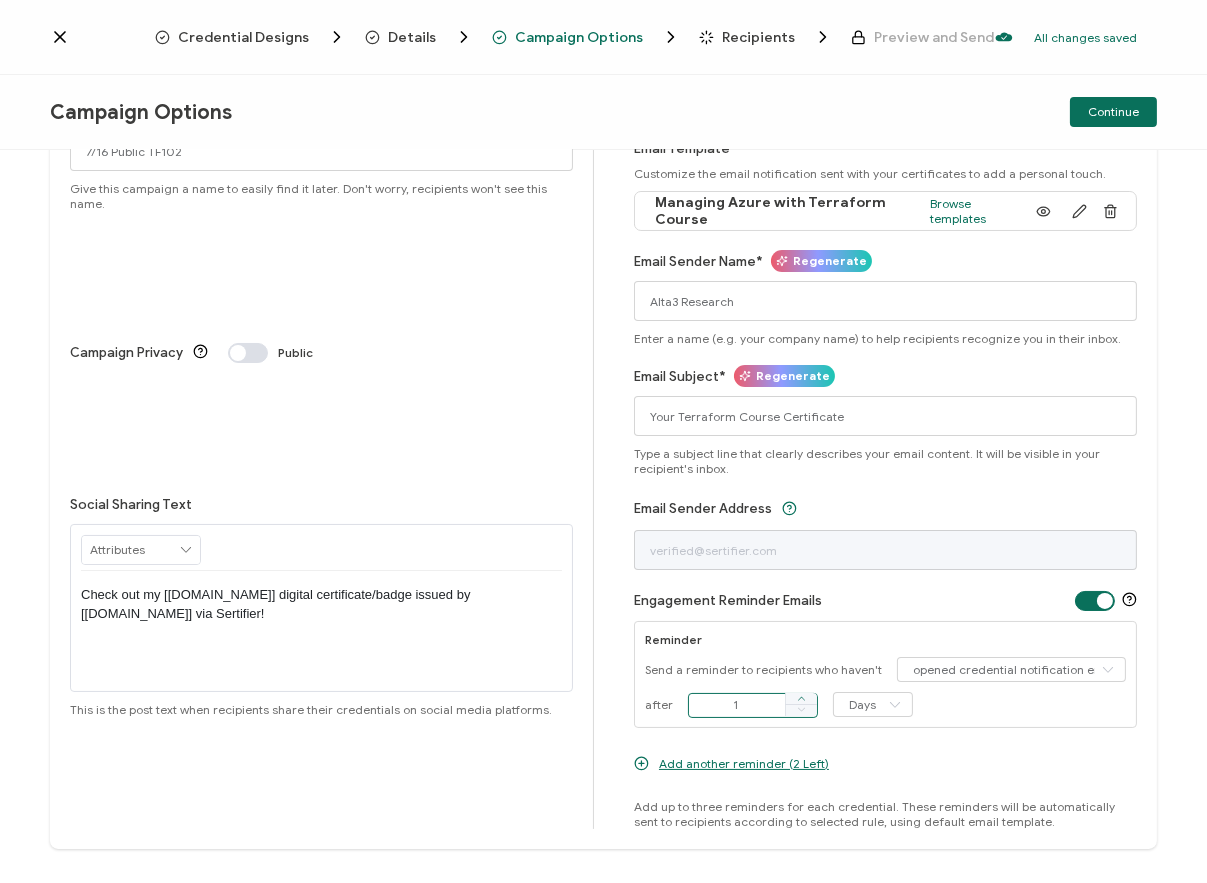 click at bounding box center (802, 699) 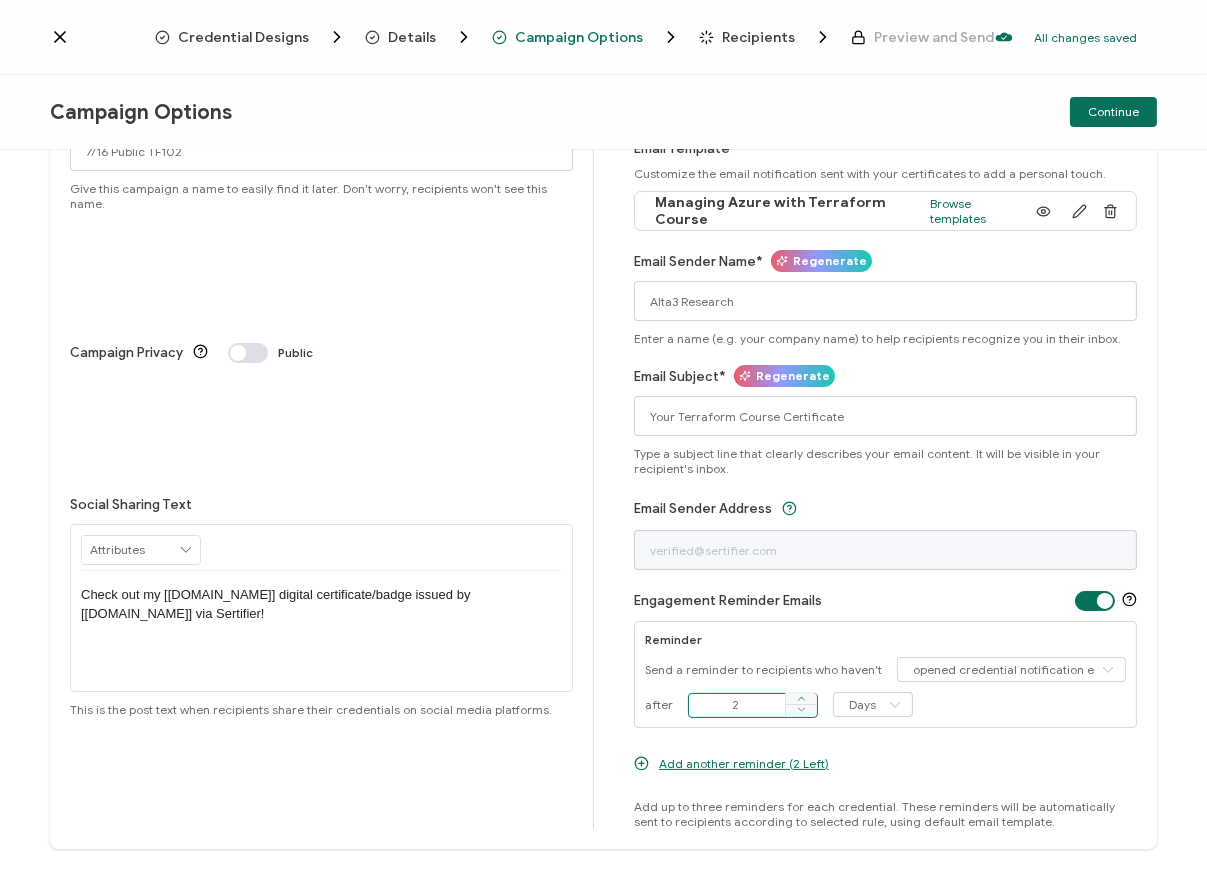 click at bounding box center (802, 699) 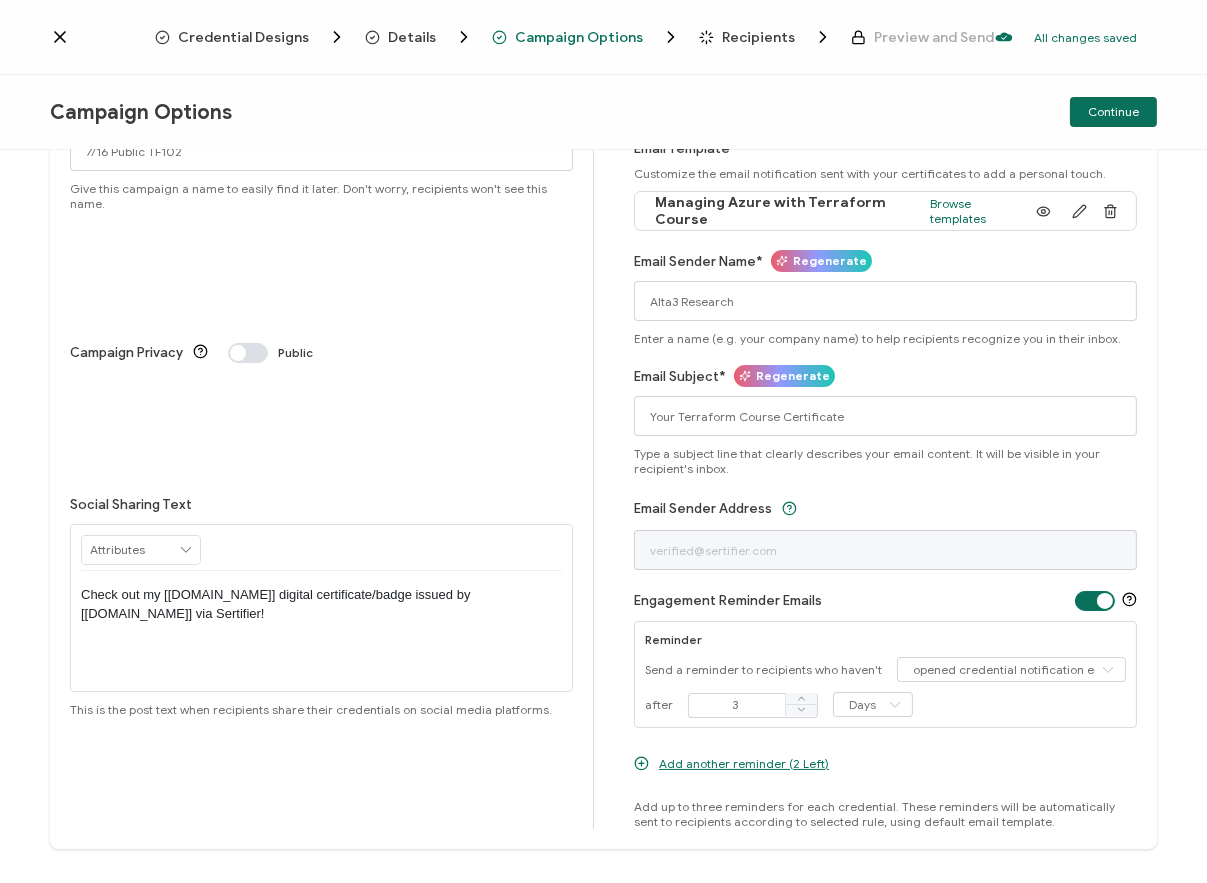 click on "Send a reminder to recipients who haven't
opened credential notification emails" at bounding box center (885, 669) 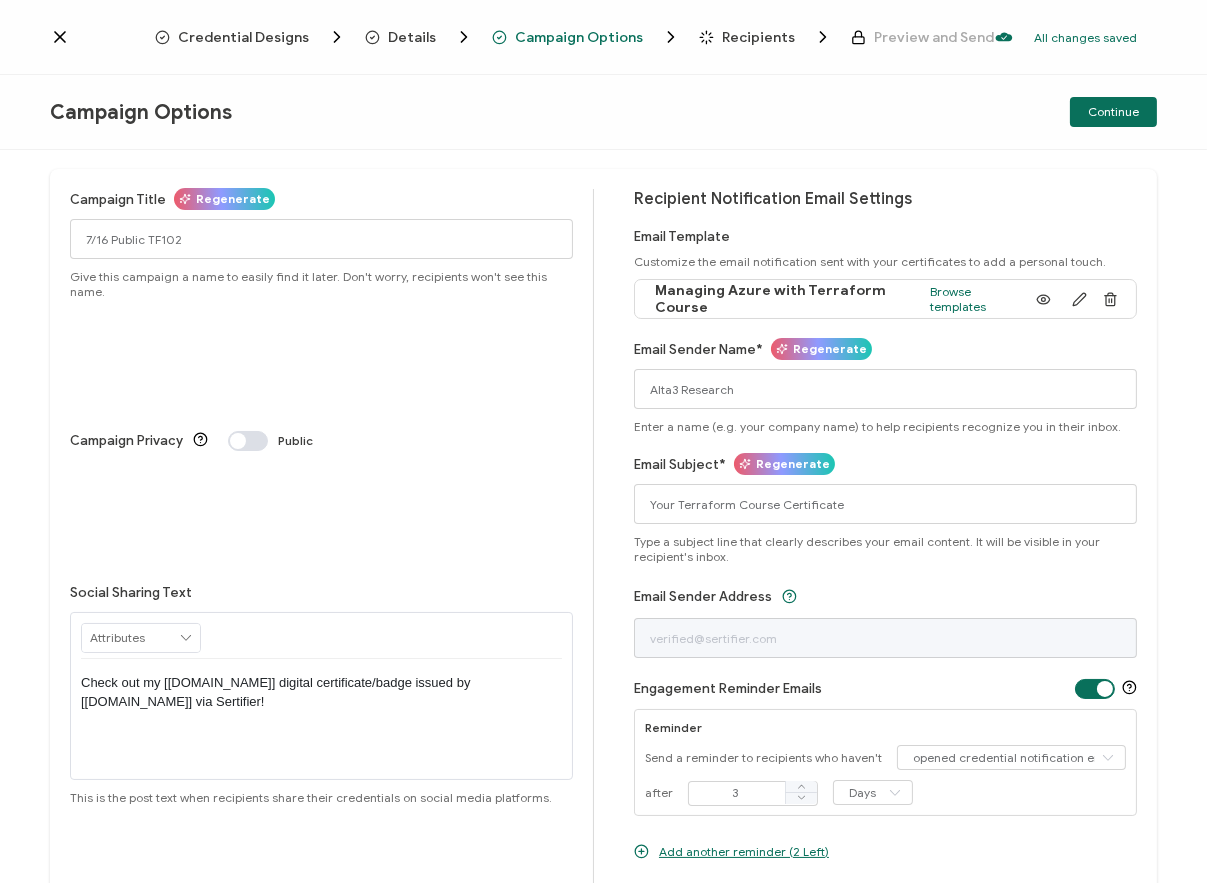 scroll, scrollTop: 0, scrollLeft: 0, axis: both 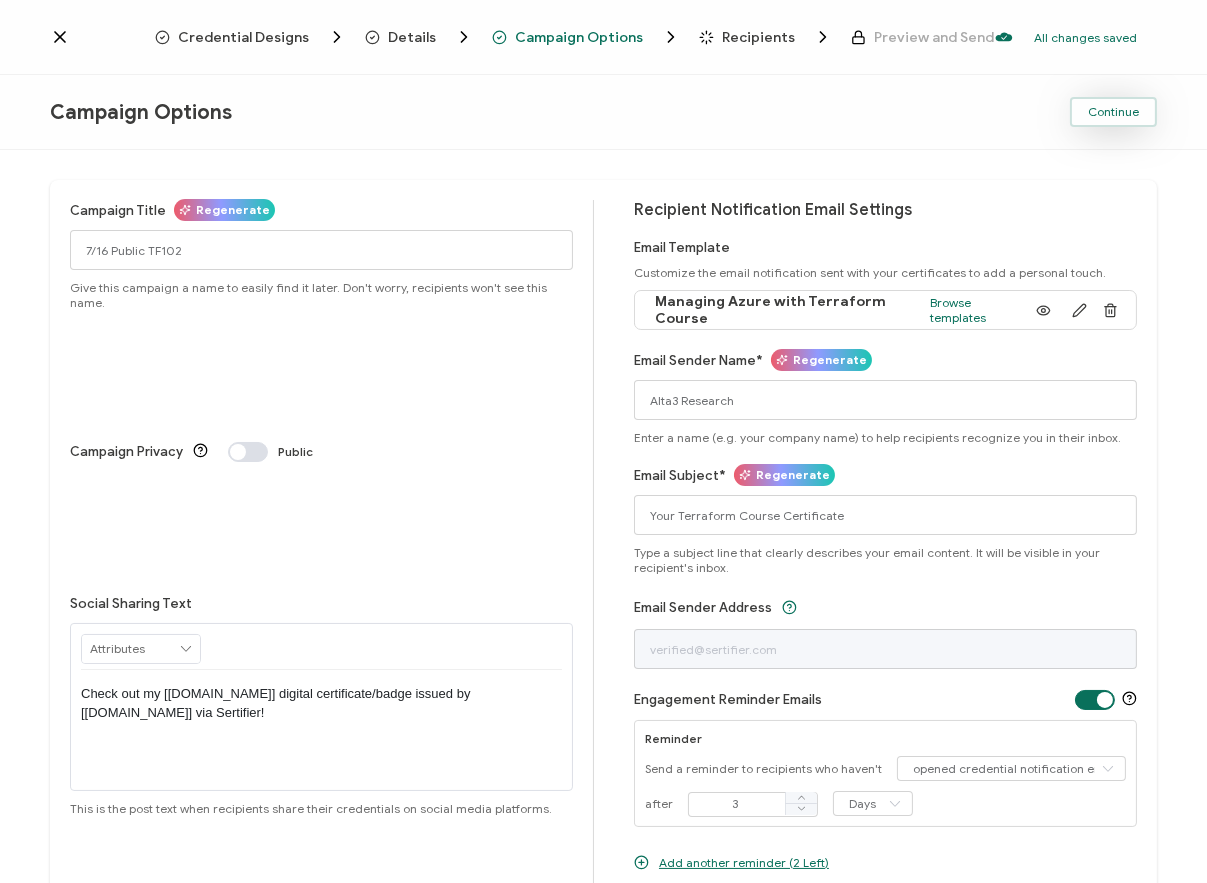 click on "Continue" at bounding box center (1113, 112) 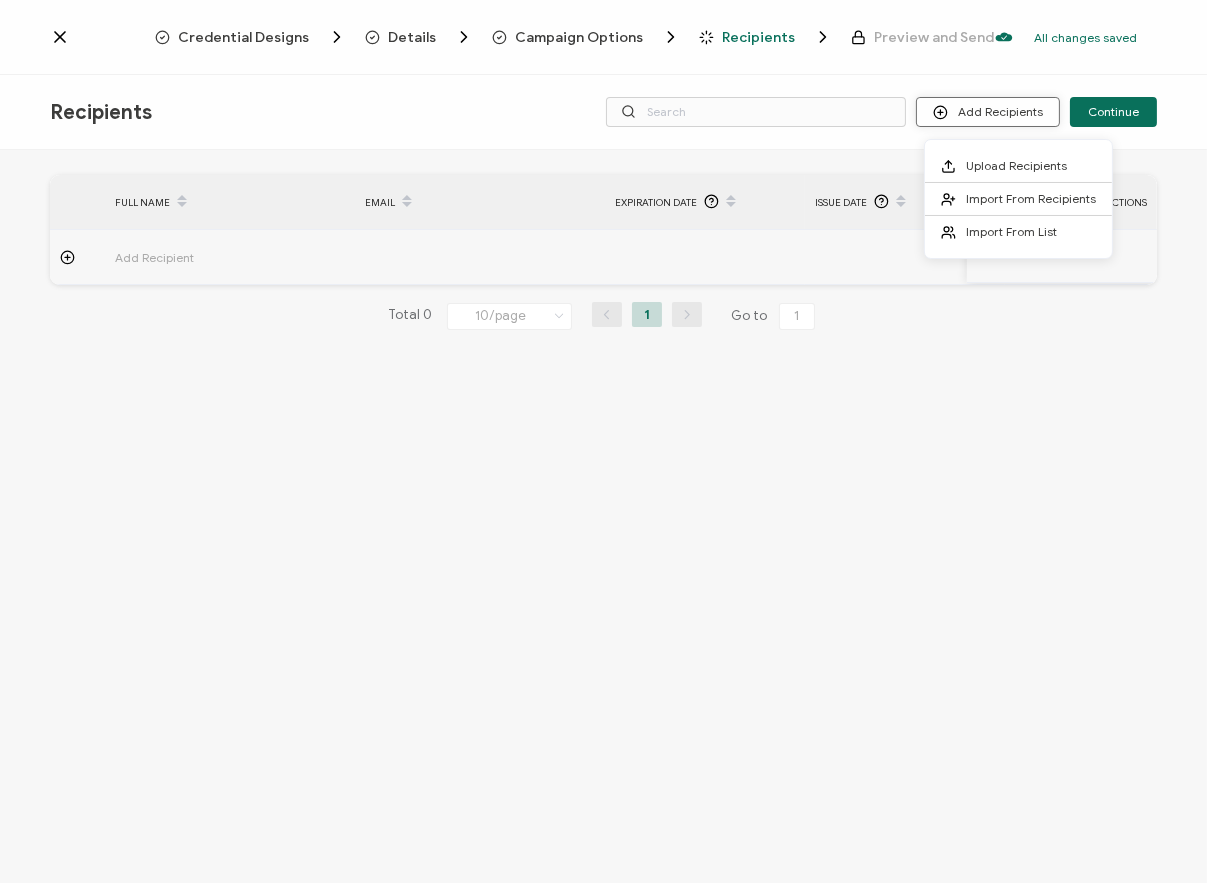 click on "Add Recipients" at bounding box center [988, 112] 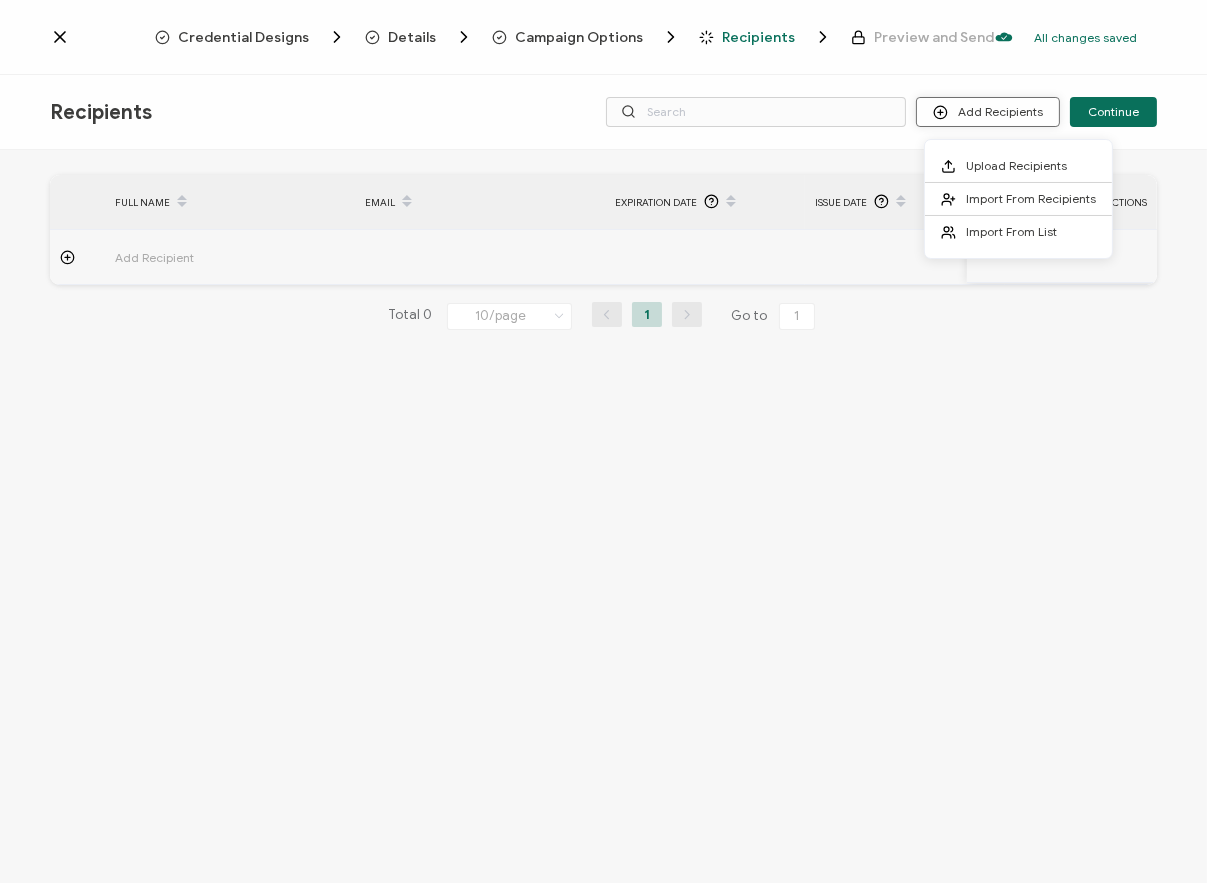 click on "Add Recipients" at bounding box center [988, 112] 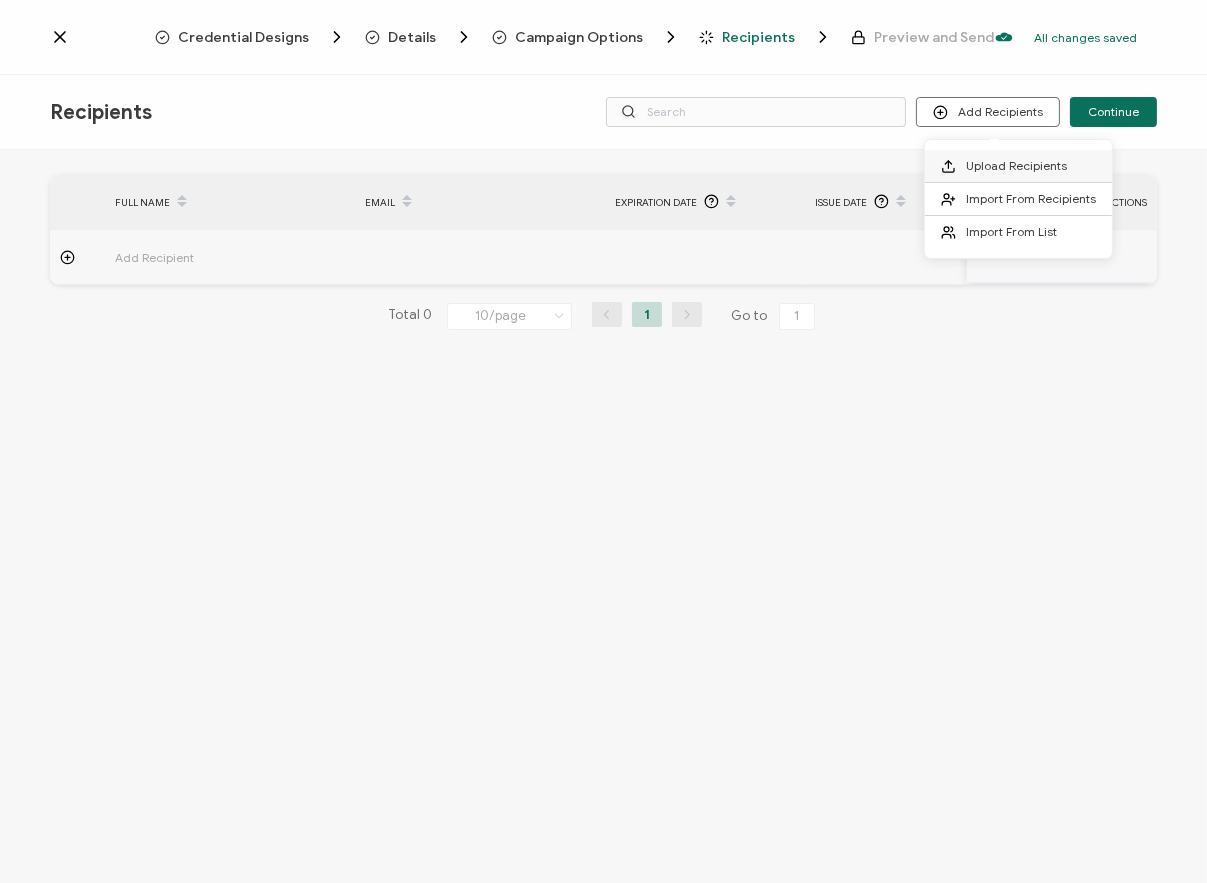 click on "Upload Recipients" at bounding box center [1016, 165] 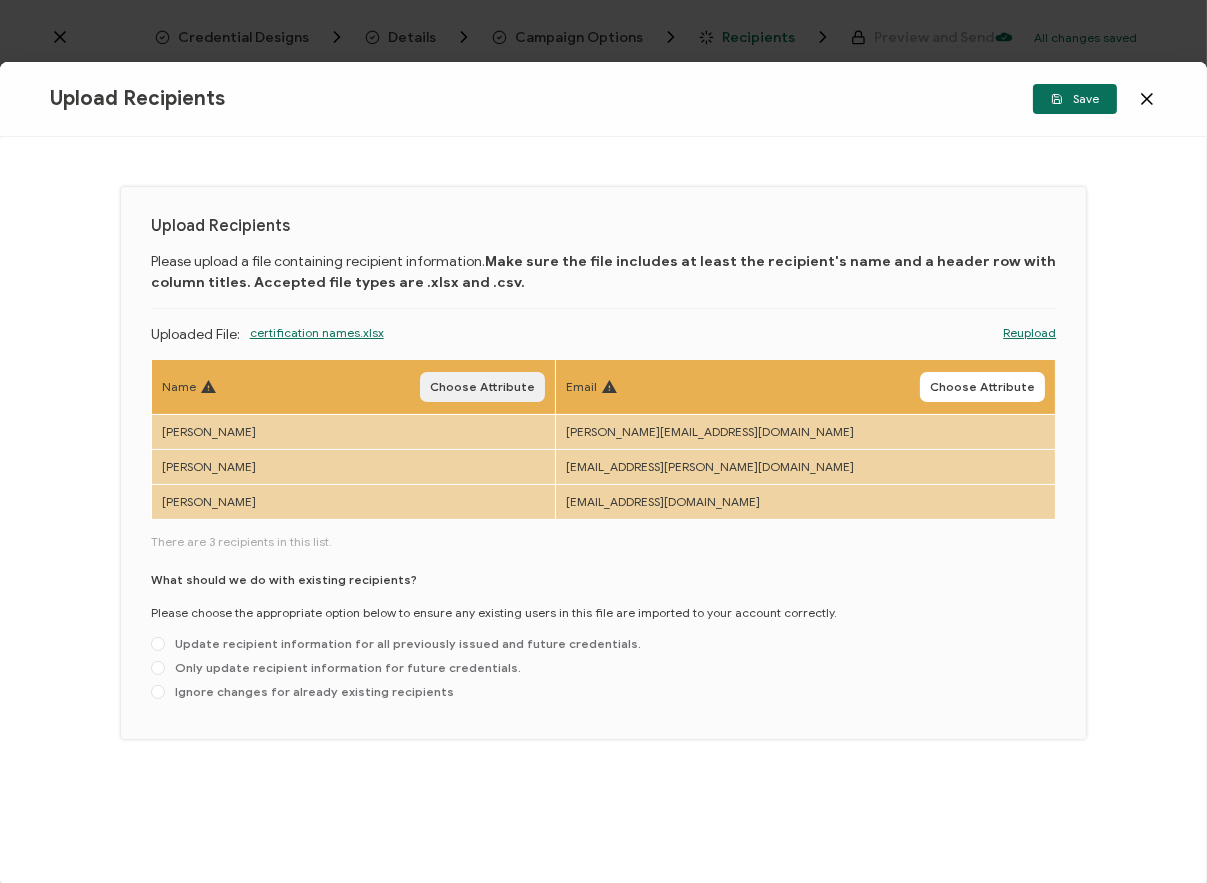 click on "Choose Attribute" at bounding box center [482, 387] 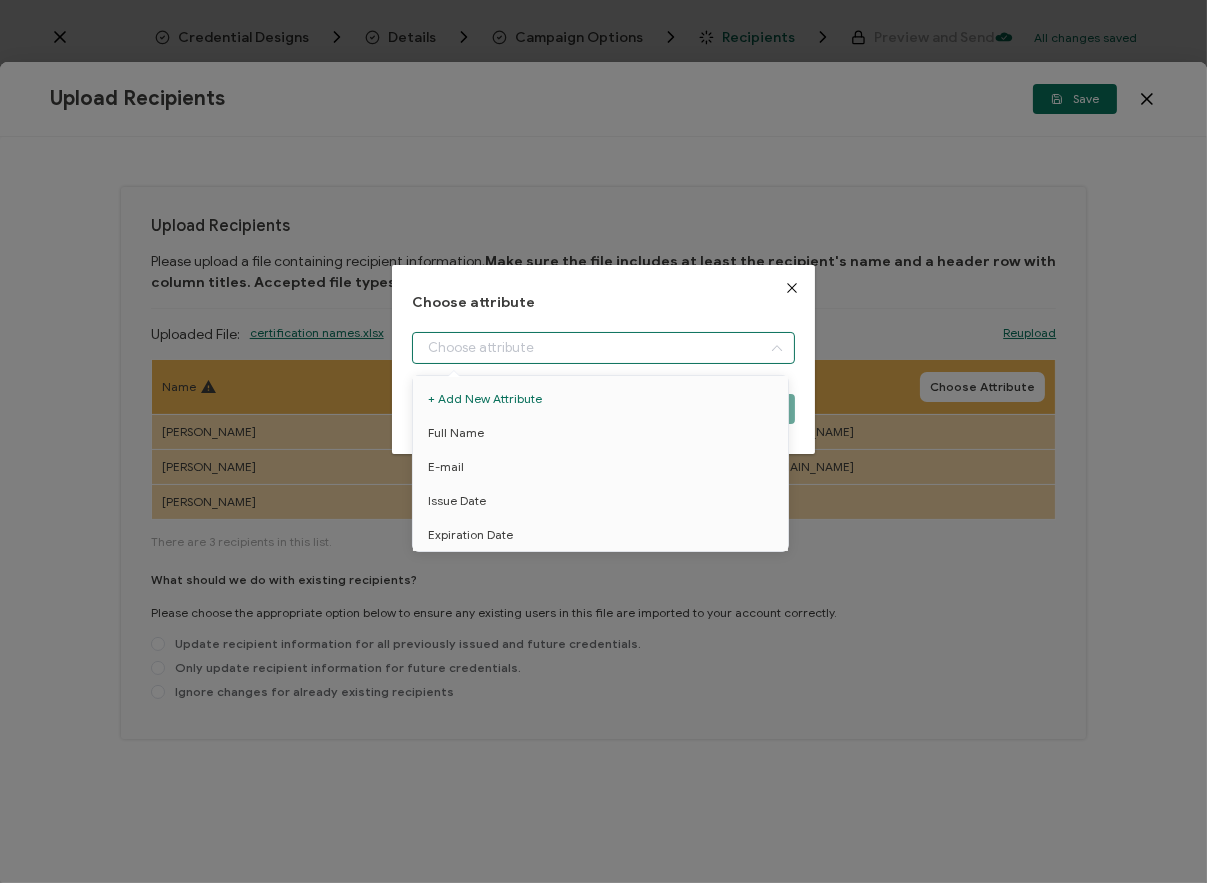 click at bounding box center (603, 348) 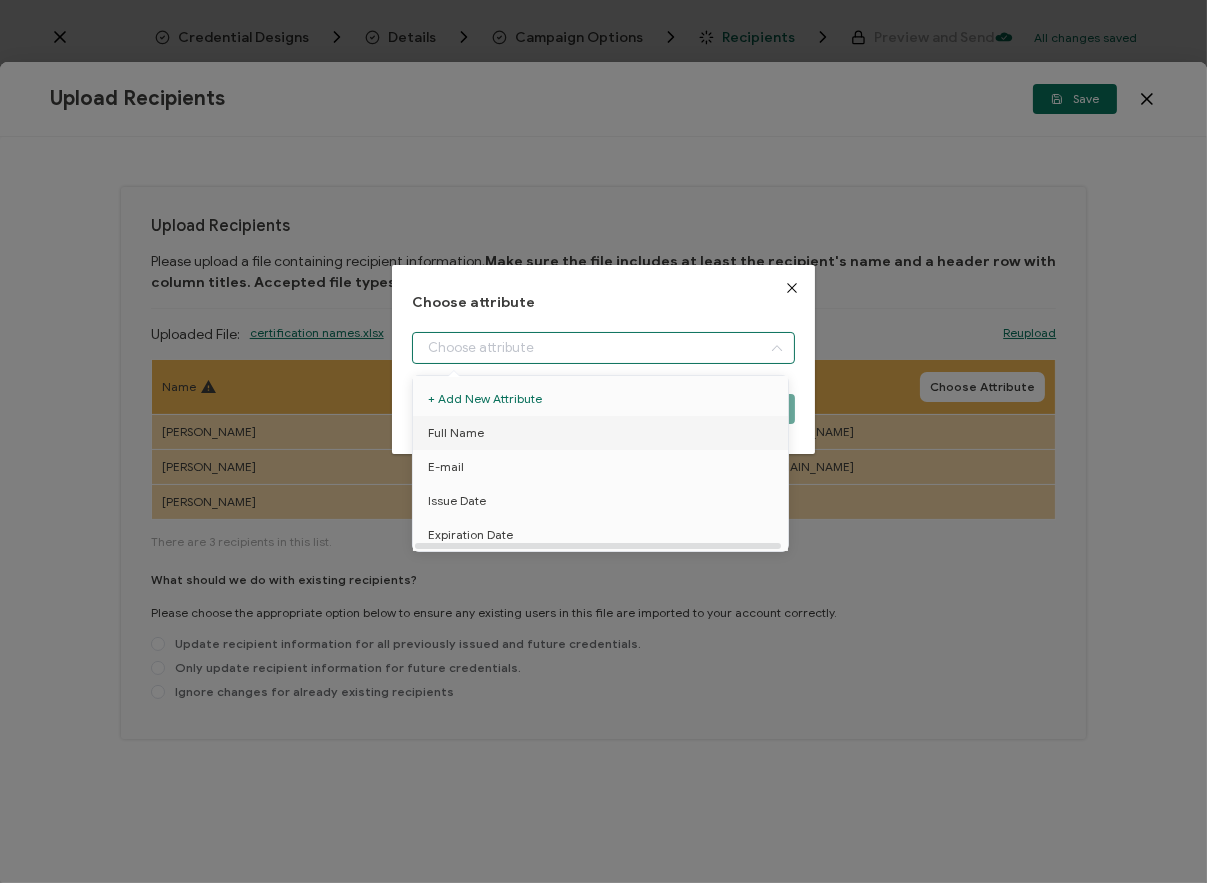 click on "Full Name" at bounding box center (604, 433) 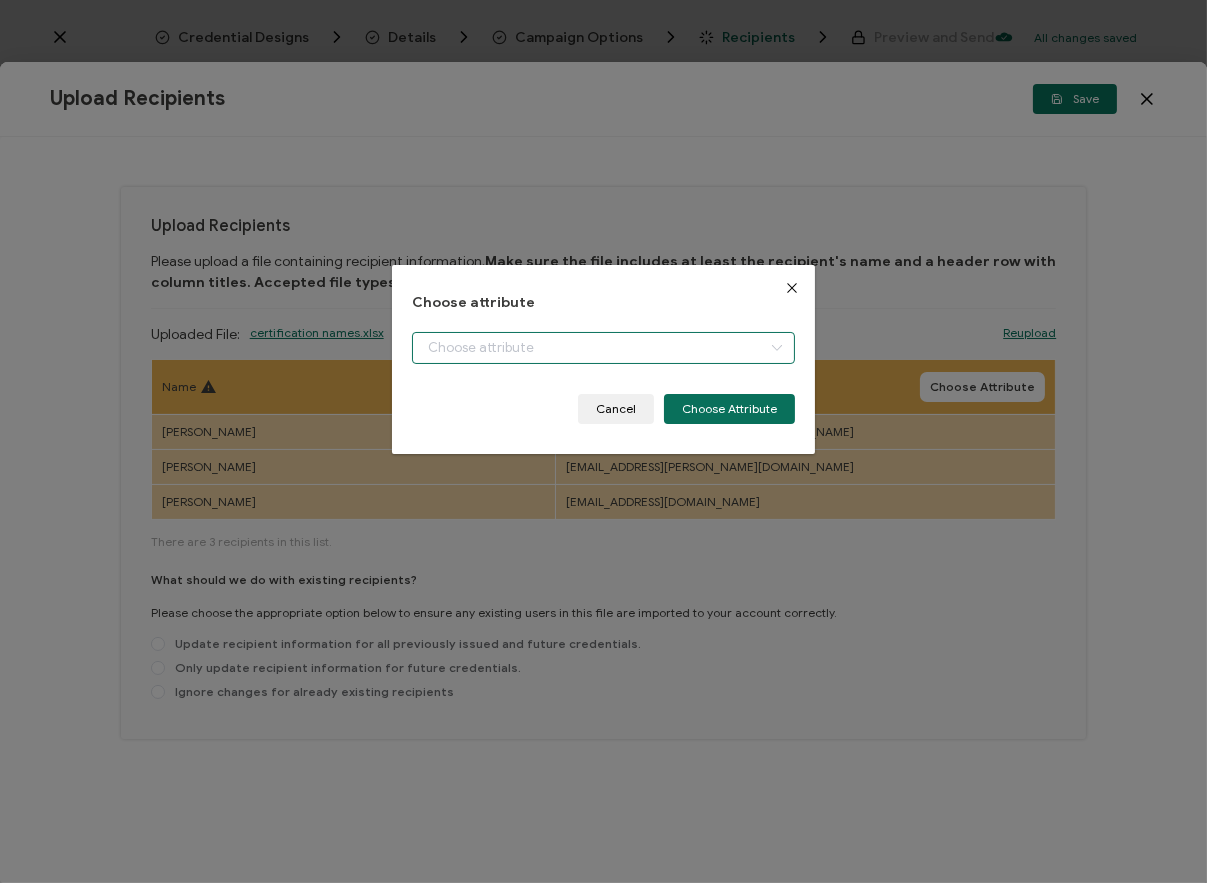 type on "Full Name" 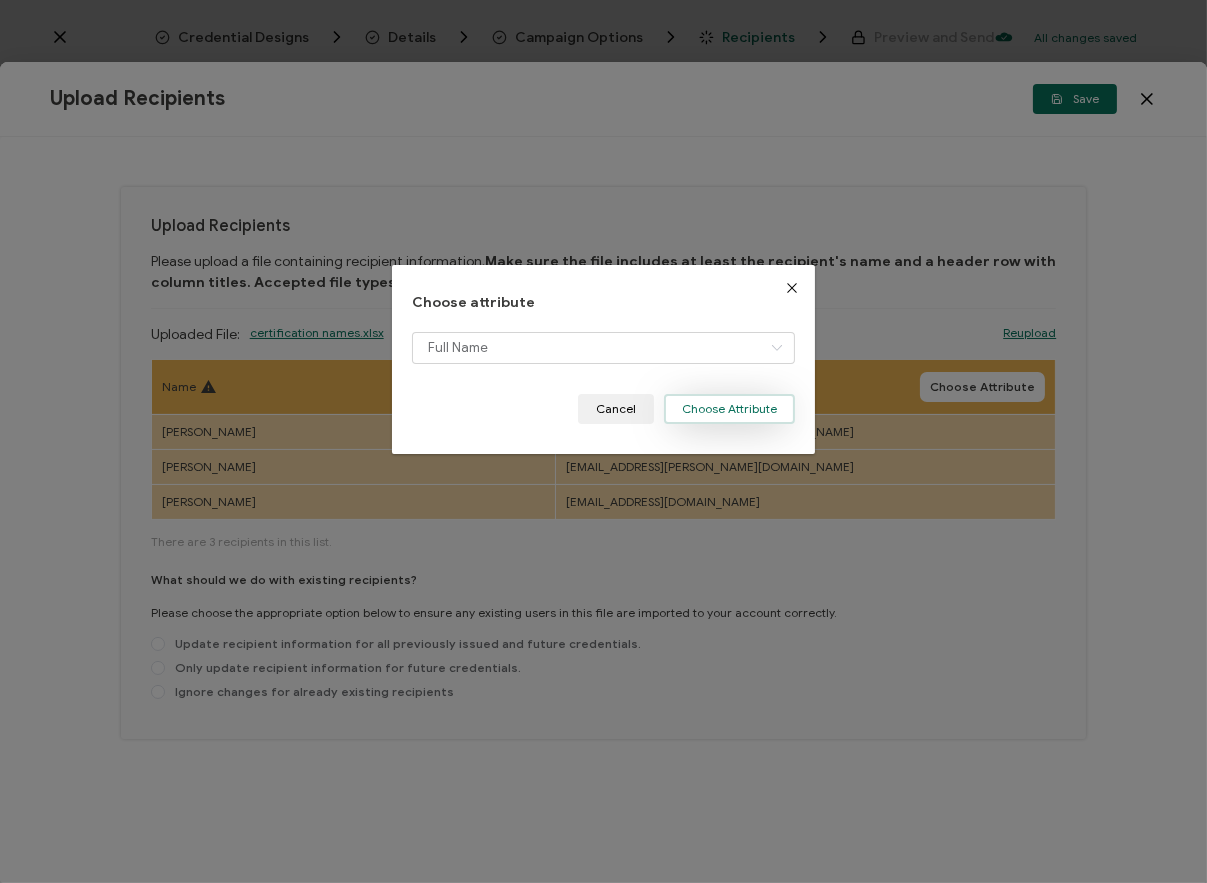 click on "Choose Attribute" at bounding box center (729, 409) 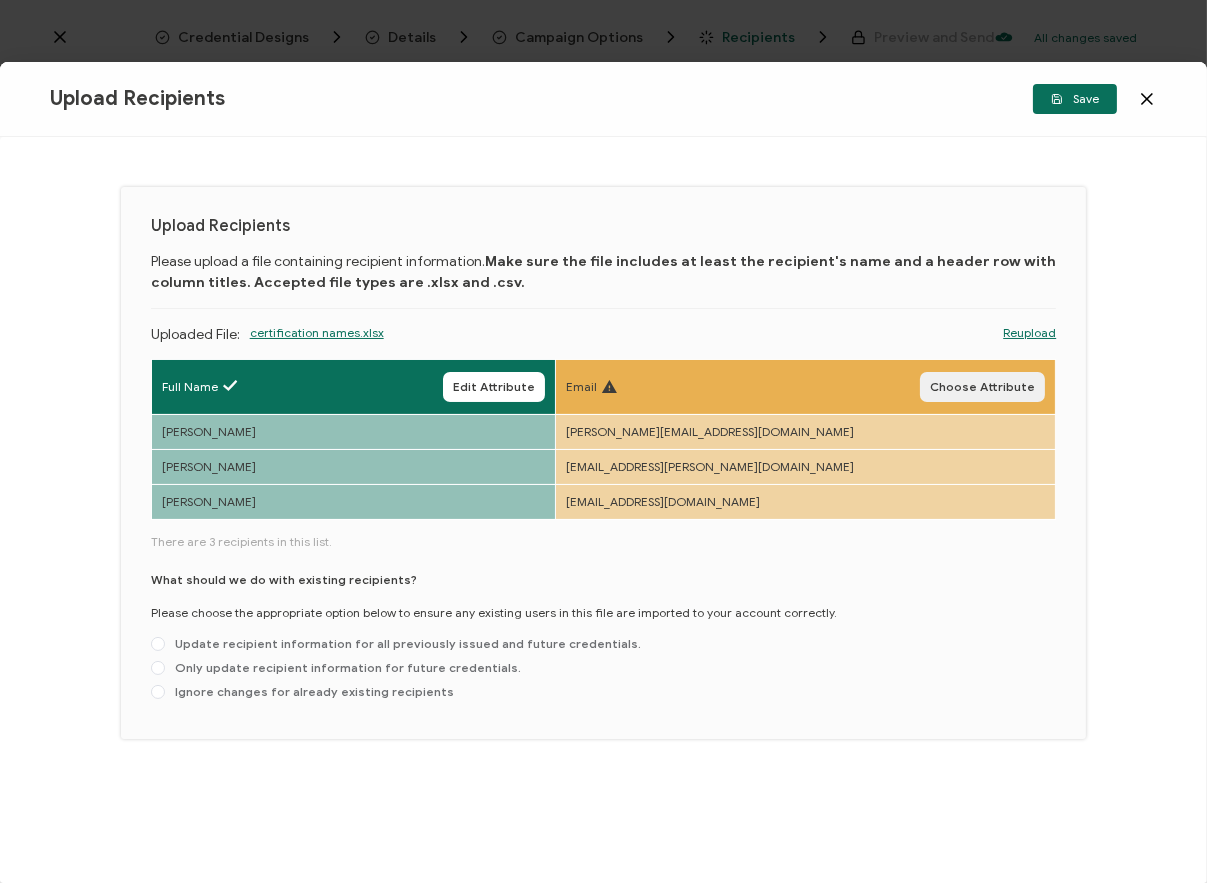 click on "Choose Attribute" at bounding box center (982, 387) 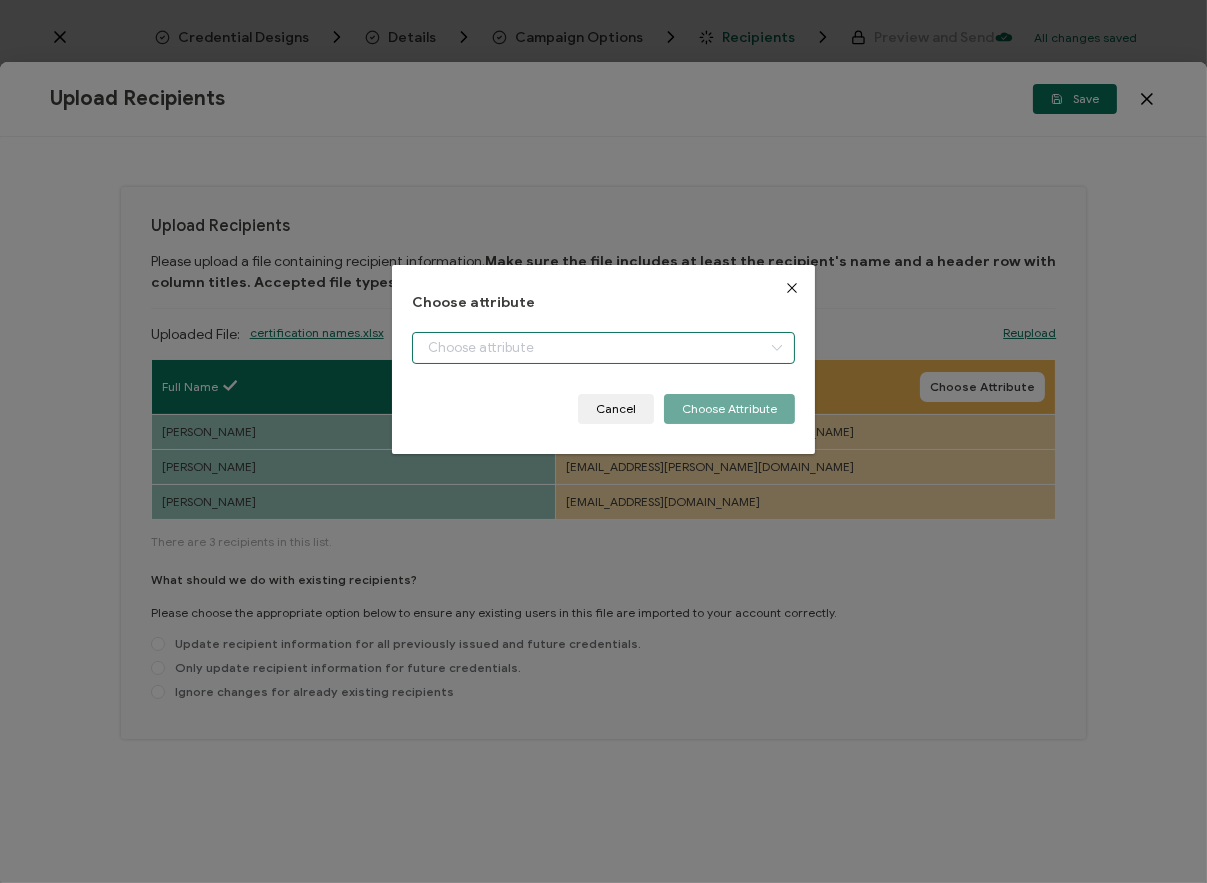 click at bounding box center (603, 348) 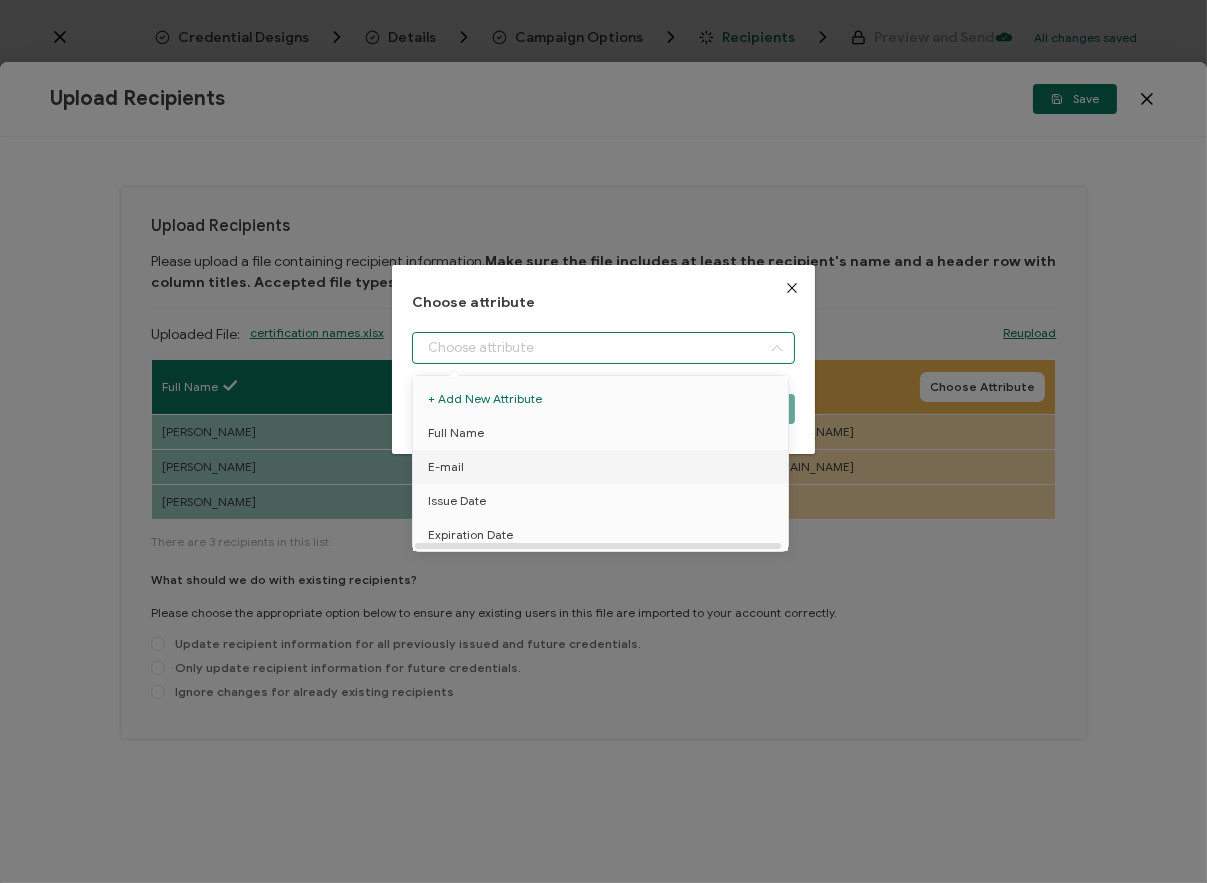 click on "E-mail" at bounding box center (604, 467) 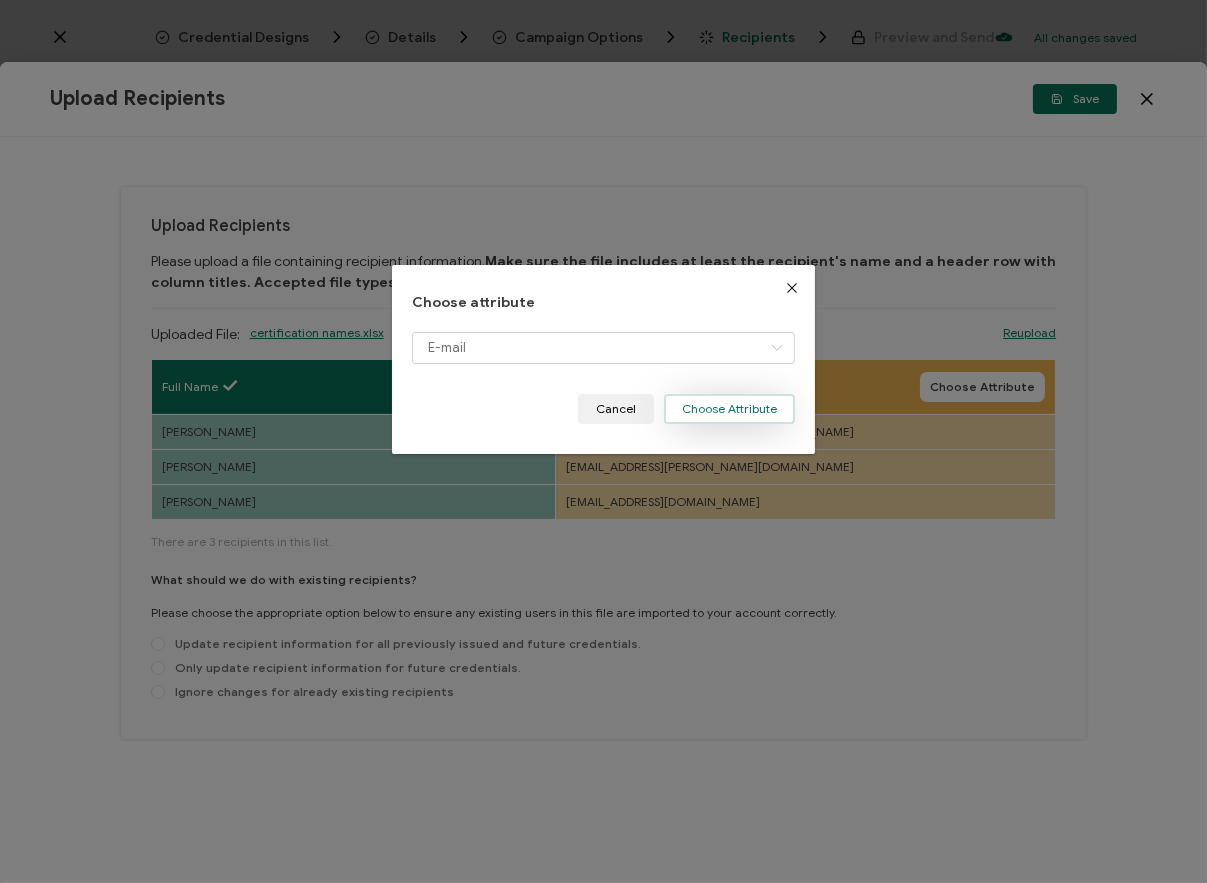drag, startPoint x: 719, startPoint y: 410, endPoint x: 448, endPoint y: 509, distance: 288.5169 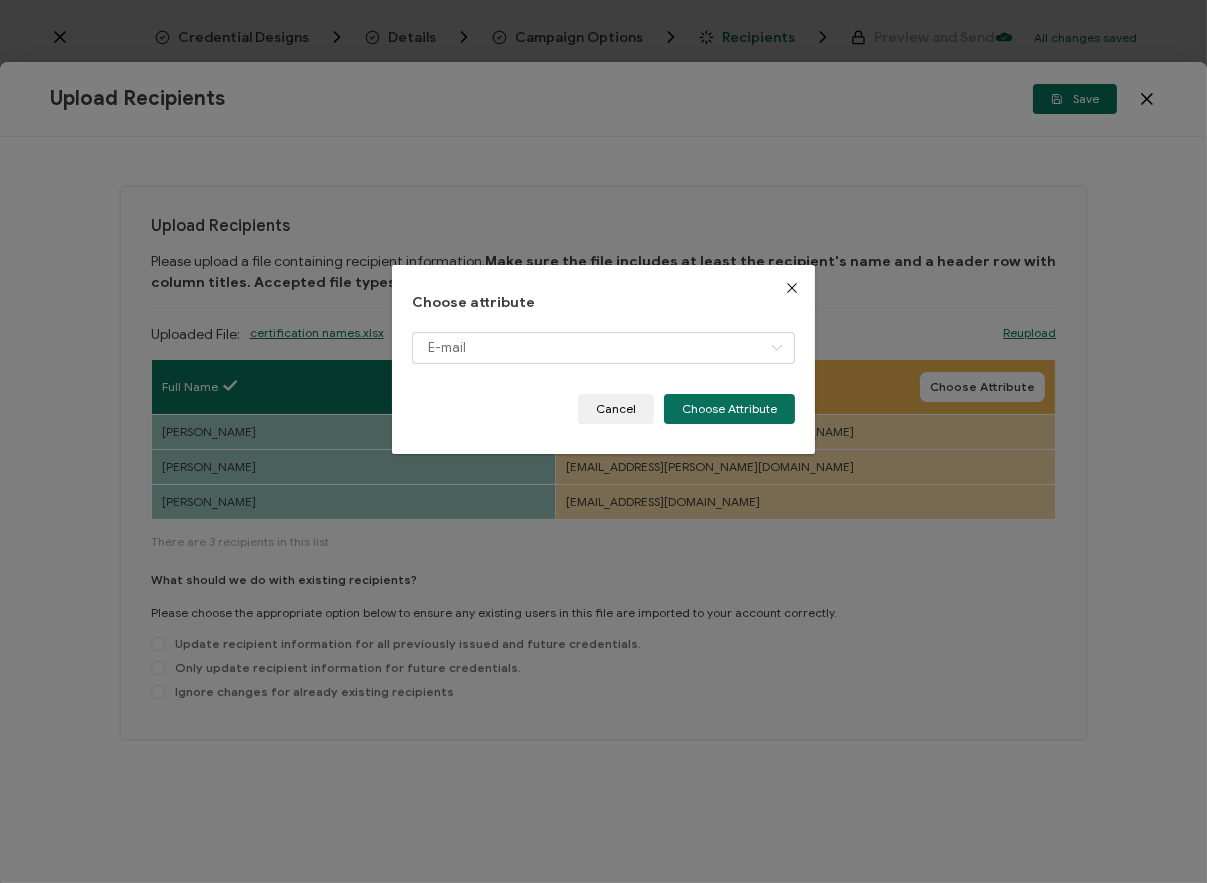 type 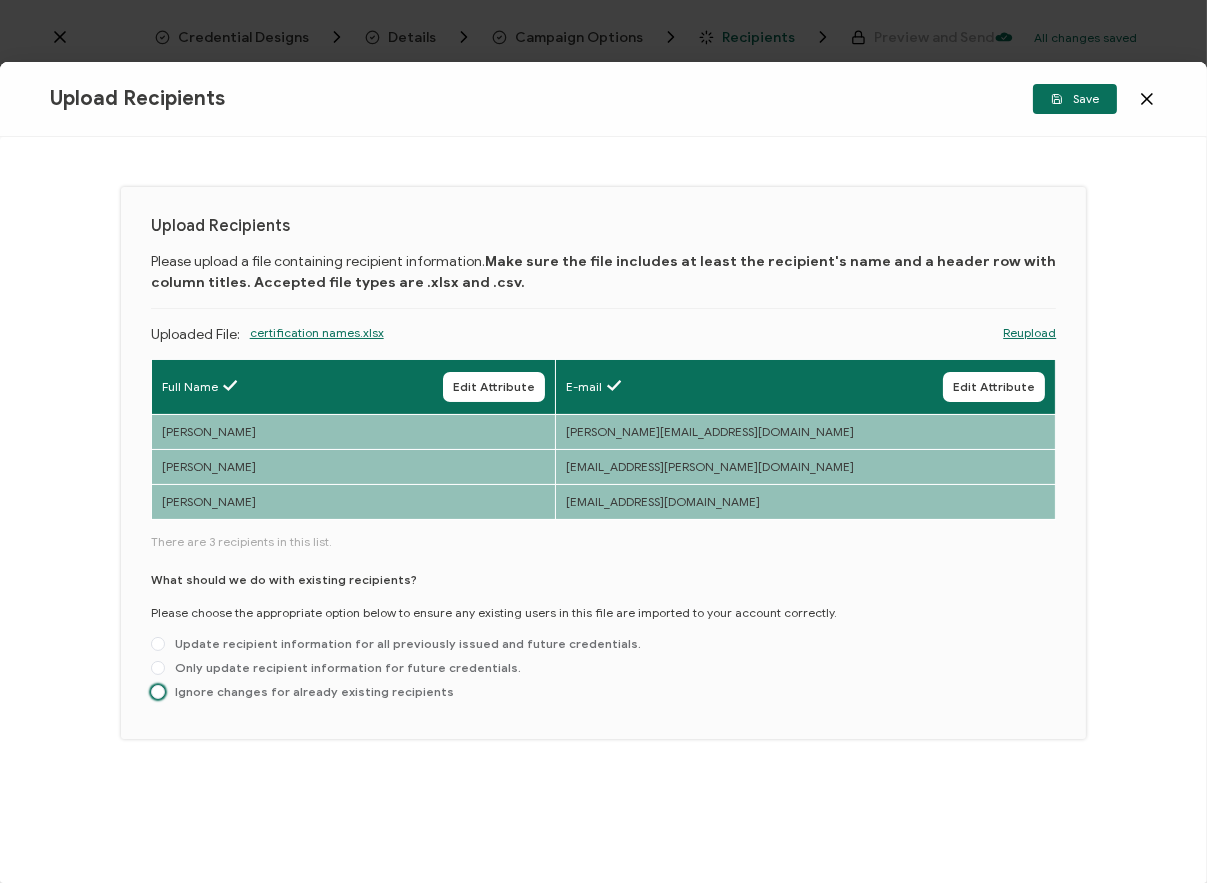 click on "Ignore changes for already existing recipients" at bounding box center [309, 691] 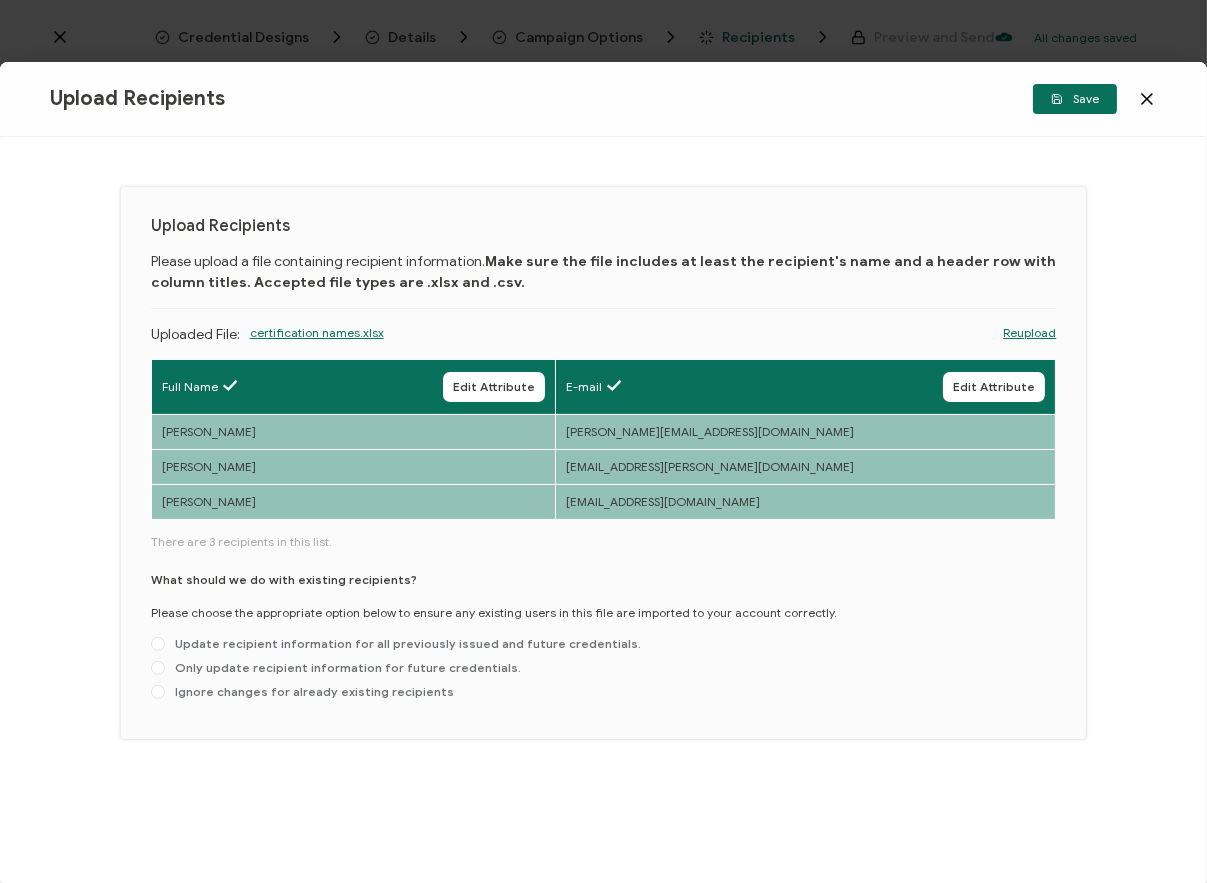 click on "Ignore changes for already existing recipients" at bounding box center (158, 693) 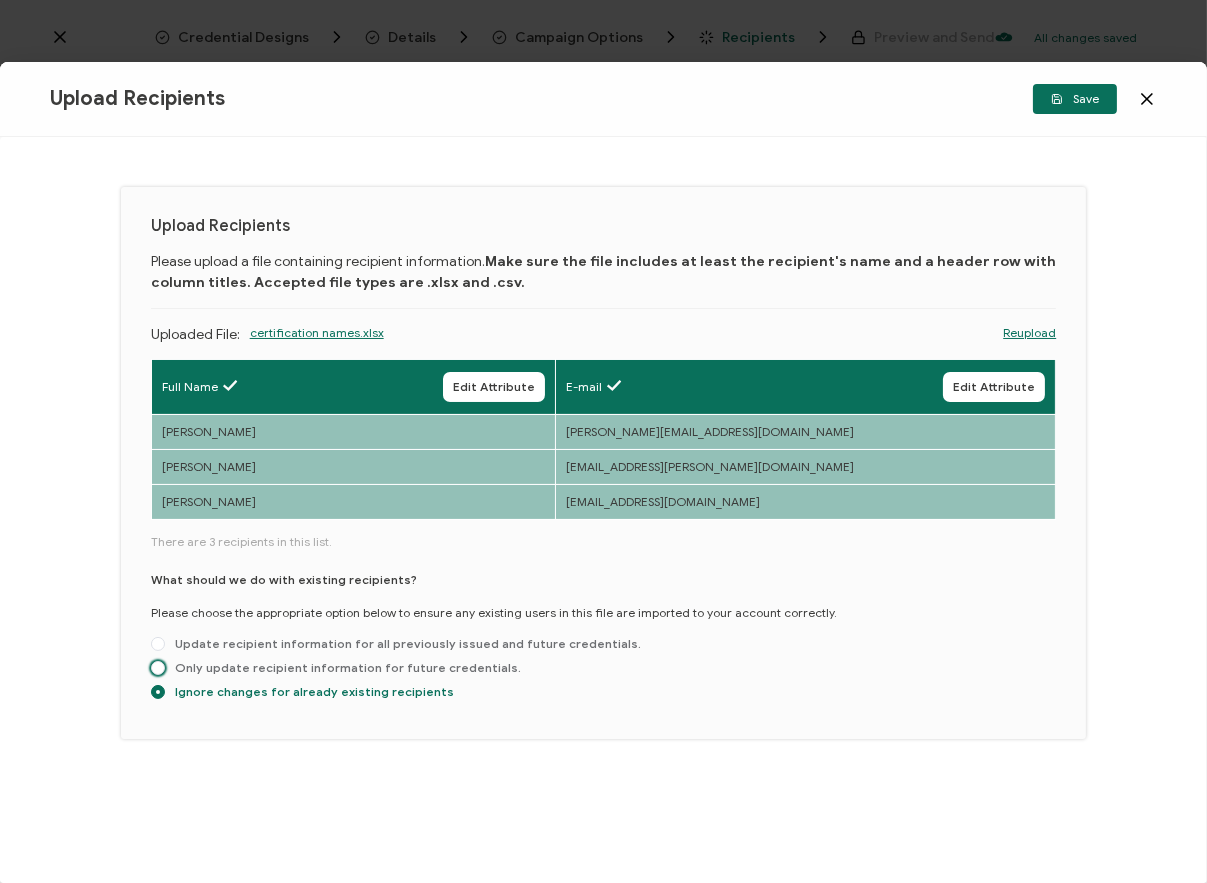 click on "Only update recipient information for future credentials." at bounding box center [343, 667] 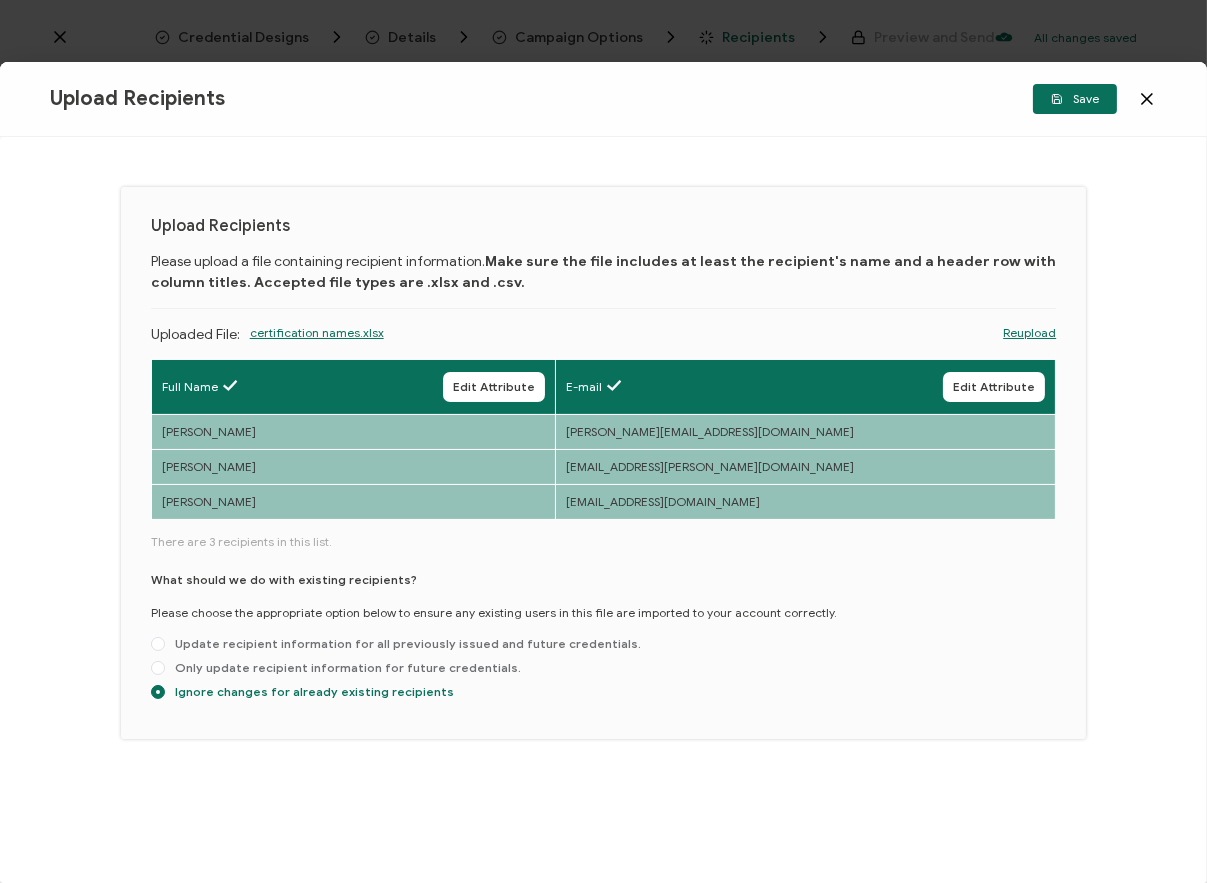 click on "Only update recipient information for future credentials." at bounding box center (158, 669) 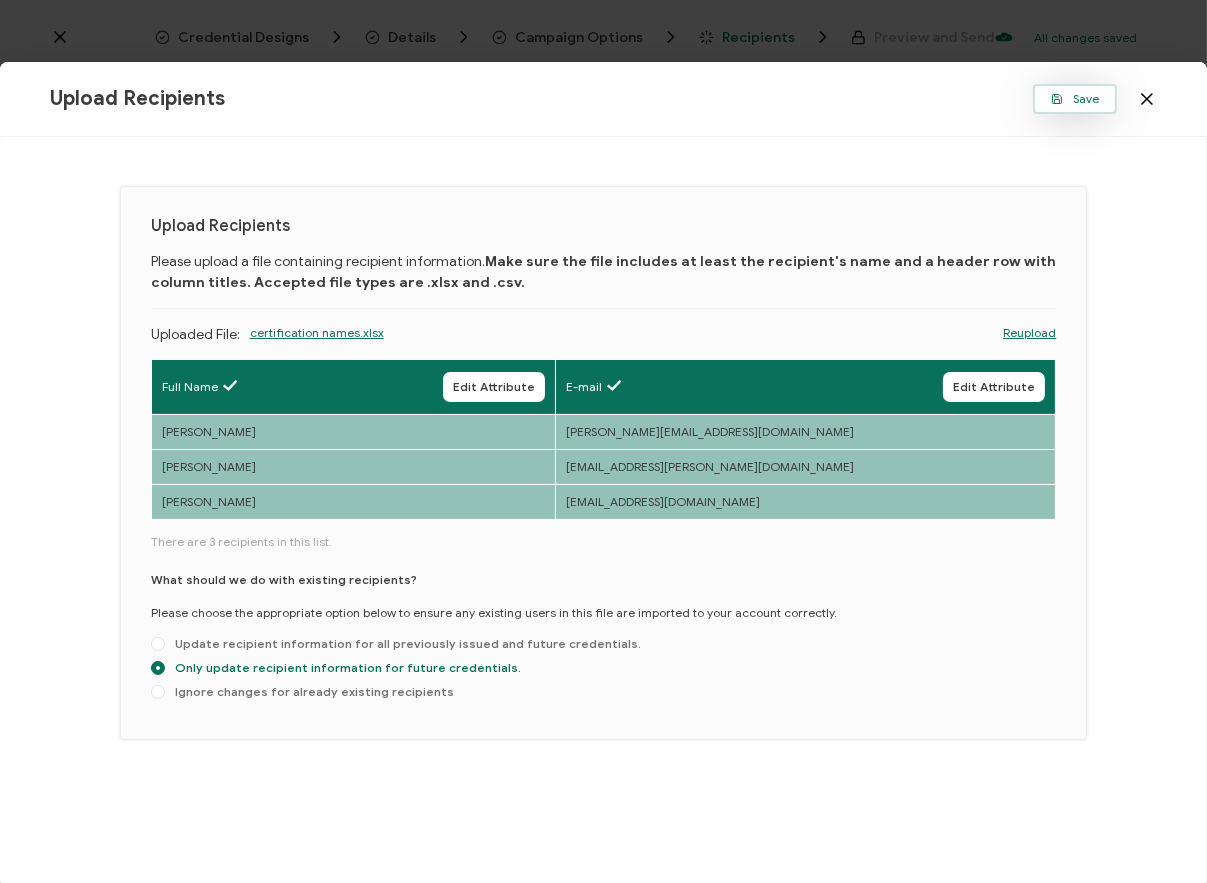 click on "Save" at bounding box center (1075, 99) 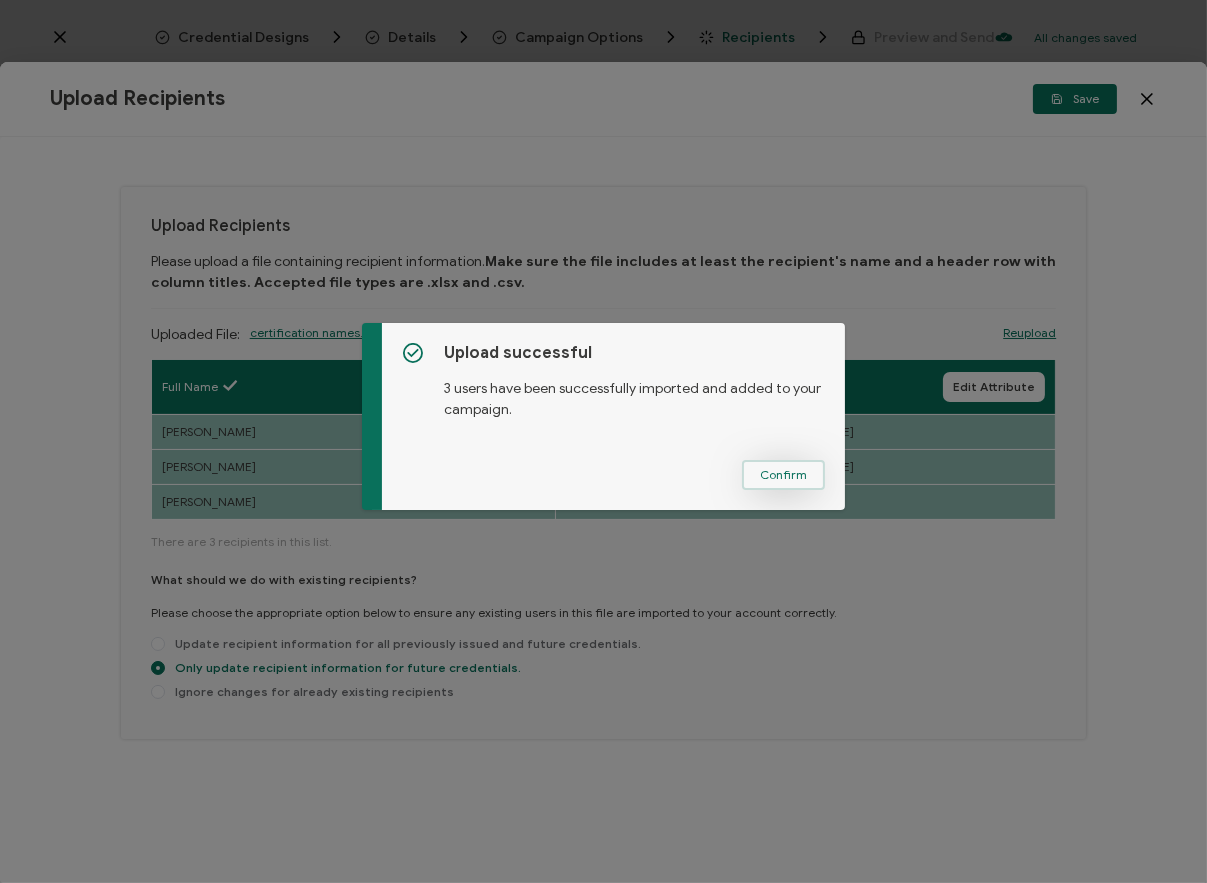 click on "Confirm" at bounding box center [783, 475] 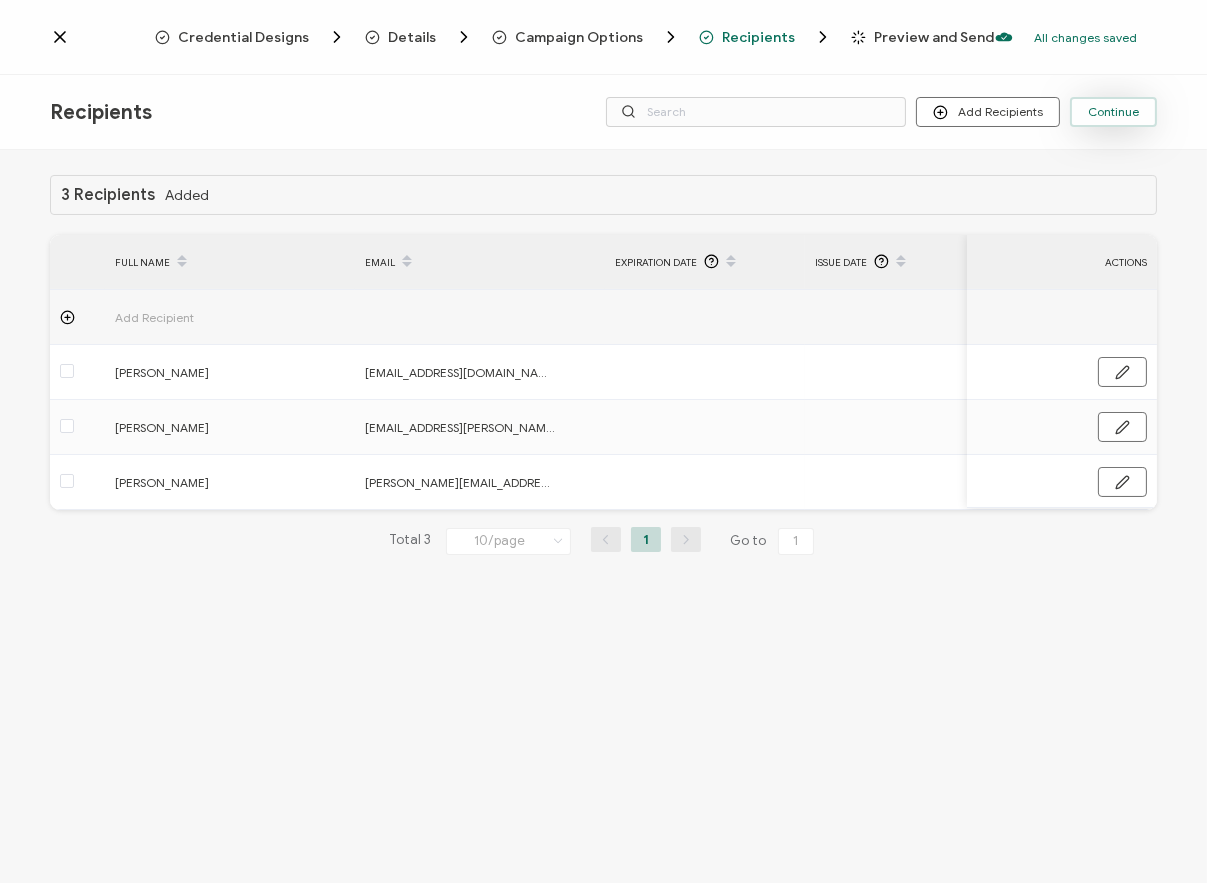 click on "Continue" at bounding box center [1113, 112] 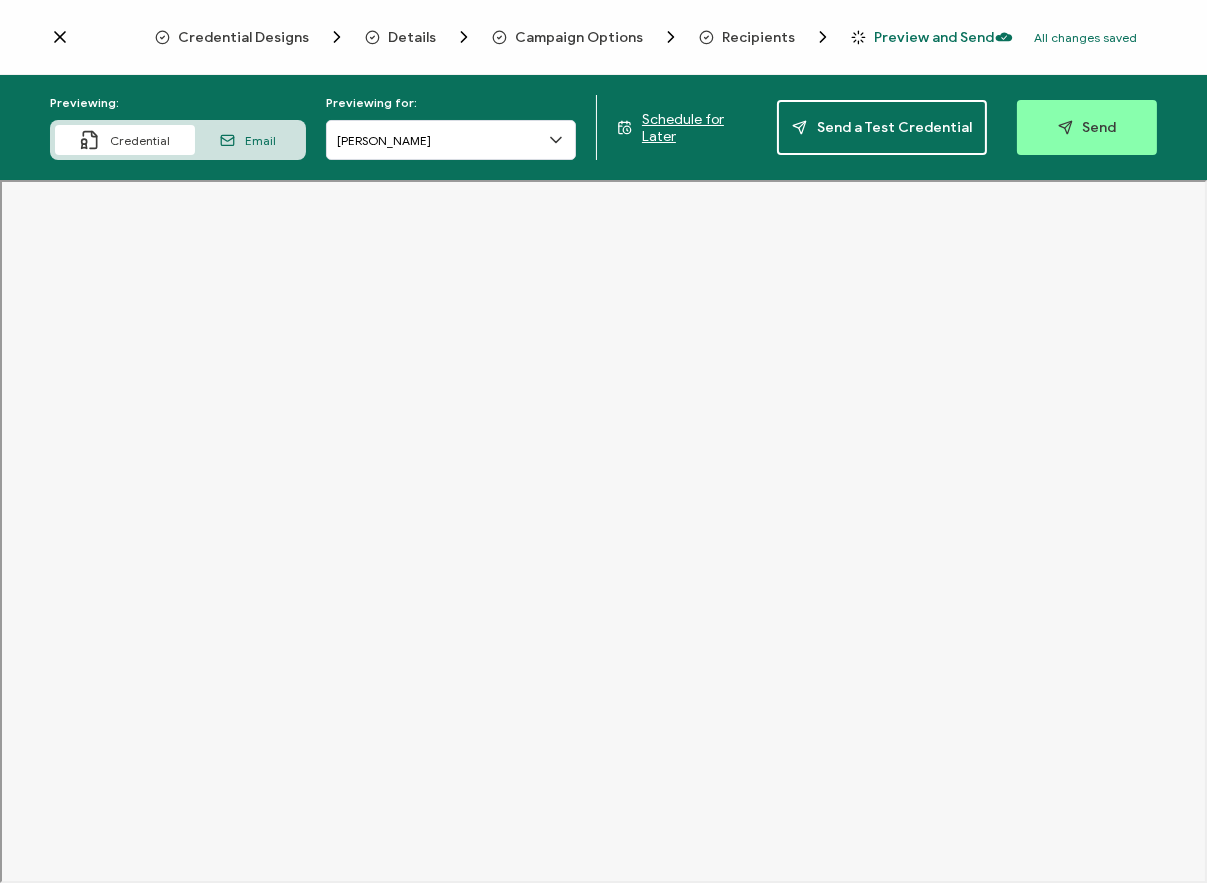 click on "Schedule for Later" at bounding box center (699, 128) 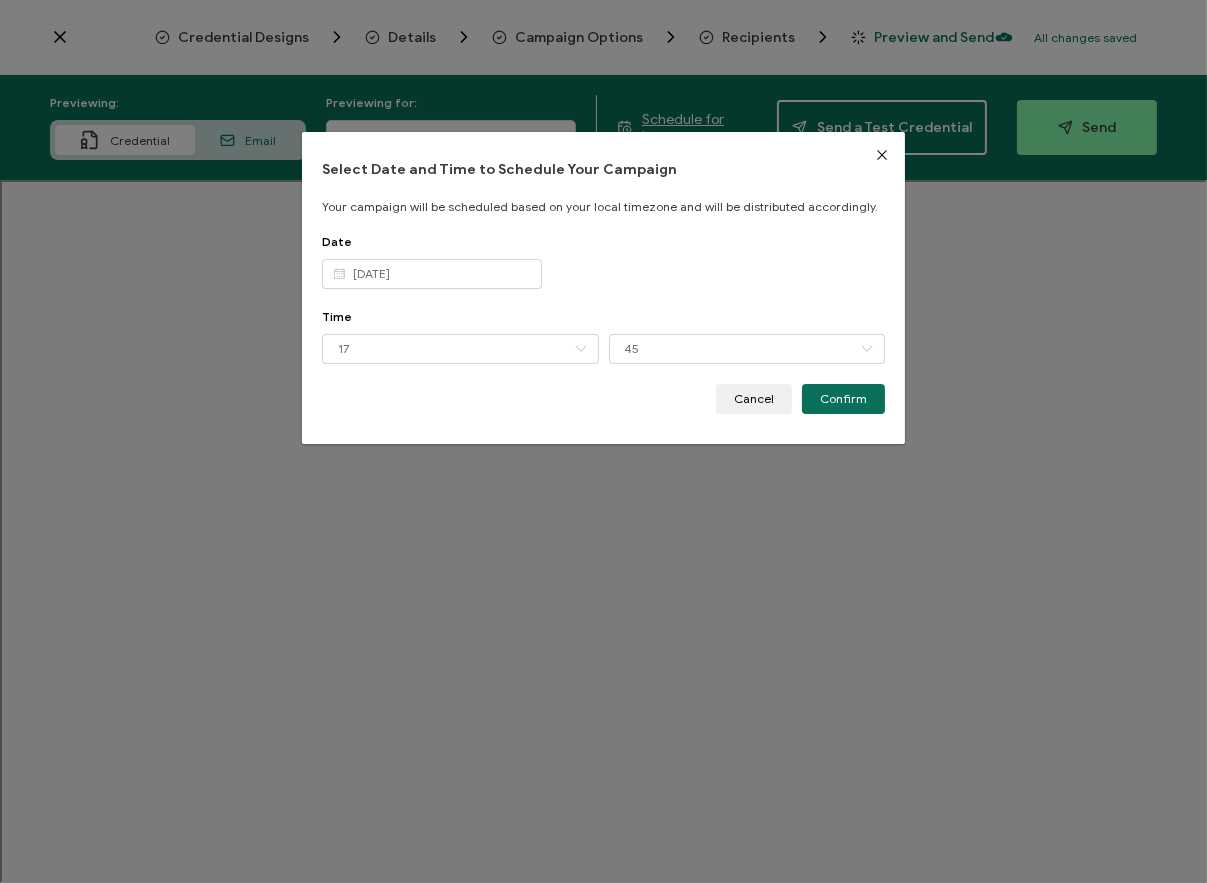 click at bounding box center [339, 274] 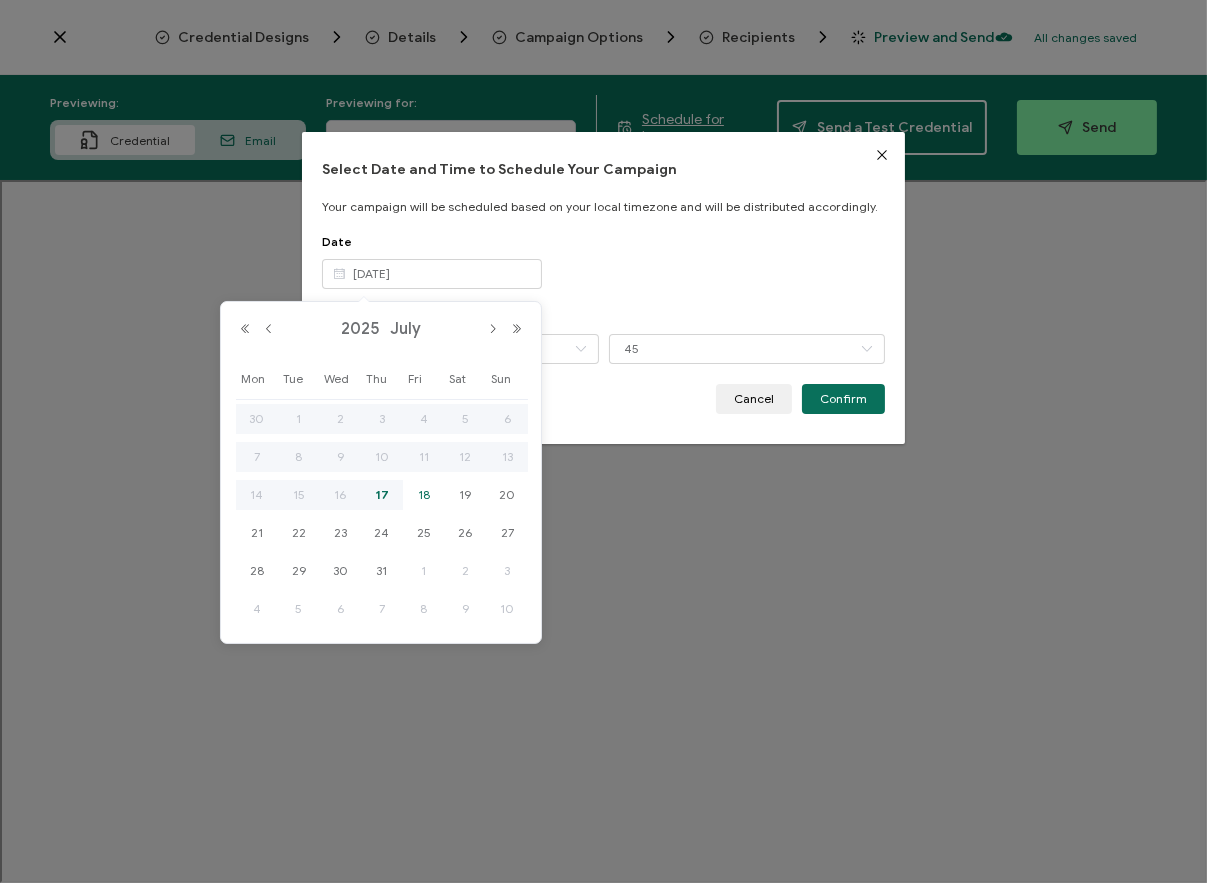 click on "18" at bounding box center (424, 495) 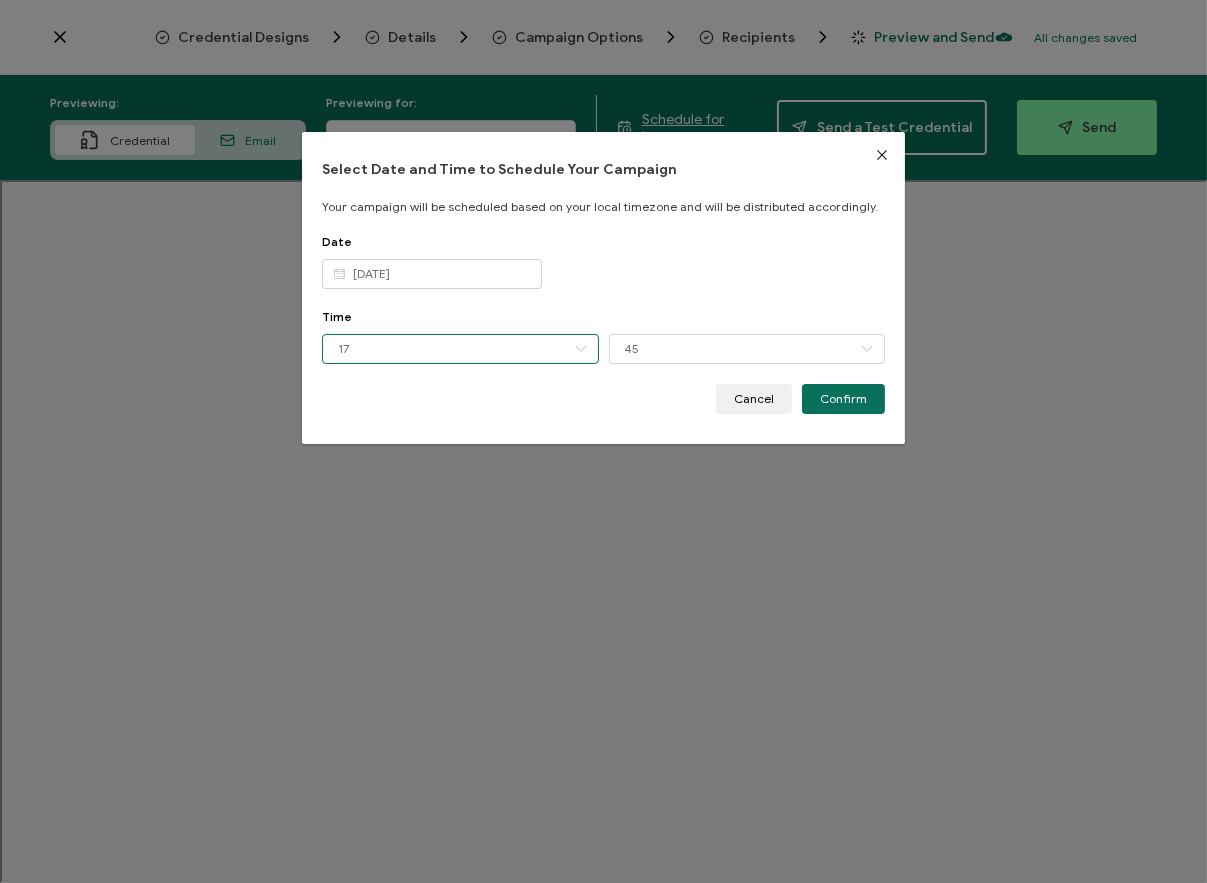 click on "17" at bounding box center [460, 349] 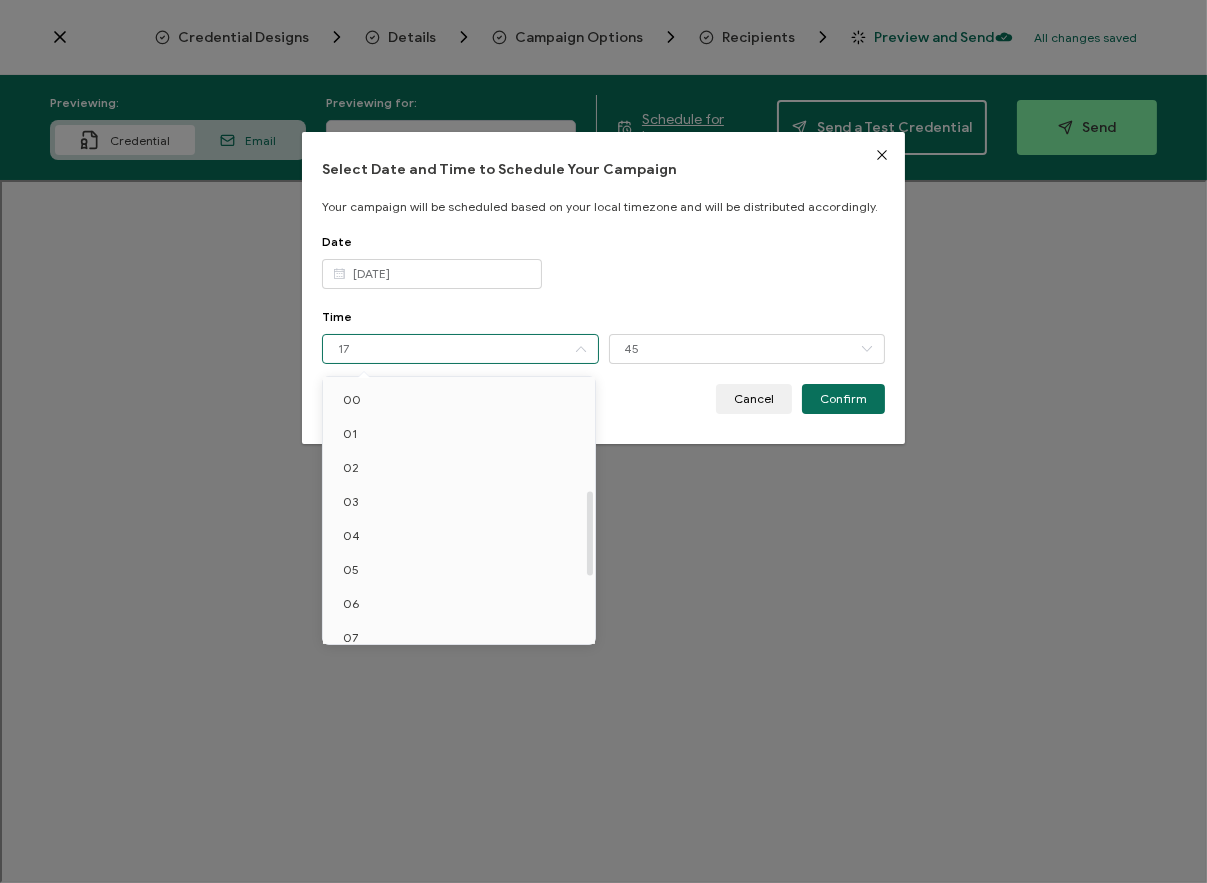 scroll, scrollTop: 354, scrollLeft: 0, axis: vertical 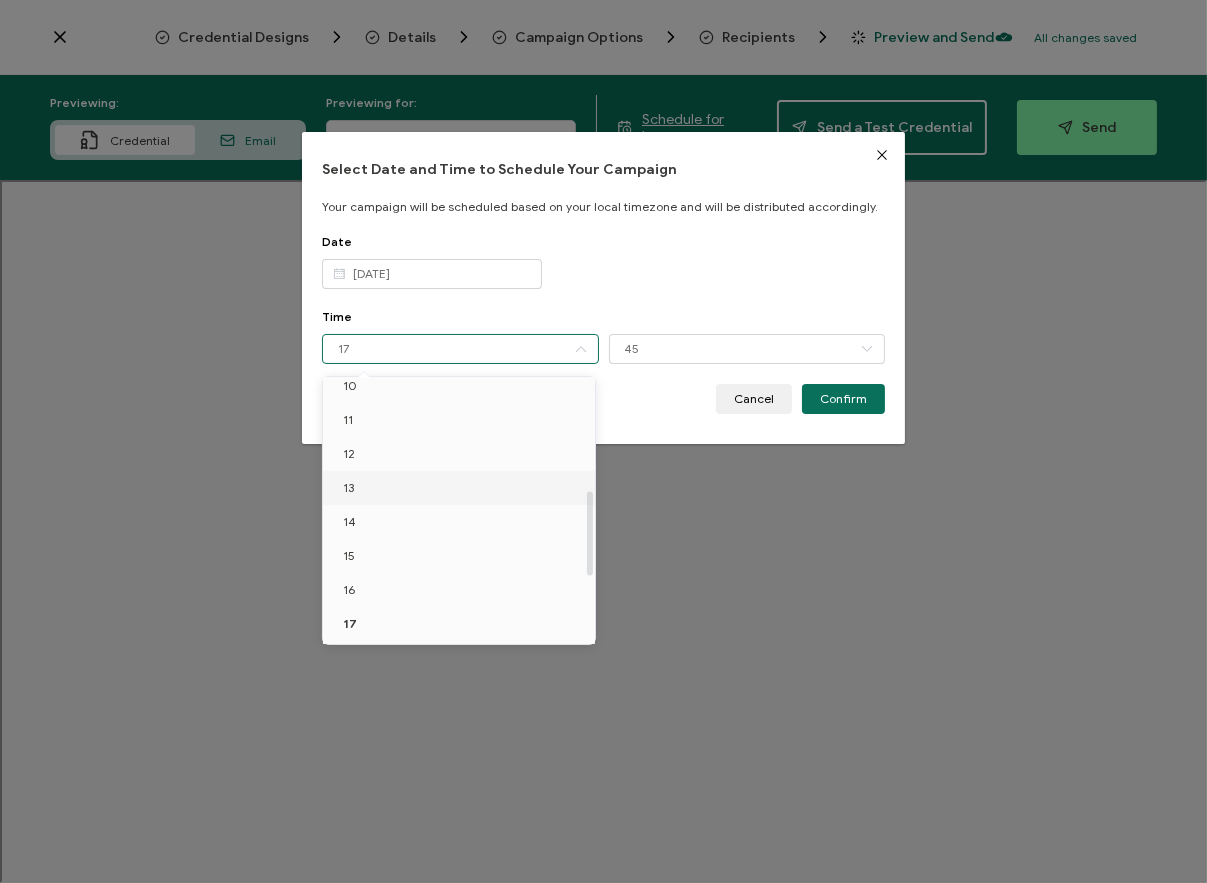 click on "13" at bounding box center (462, 488) 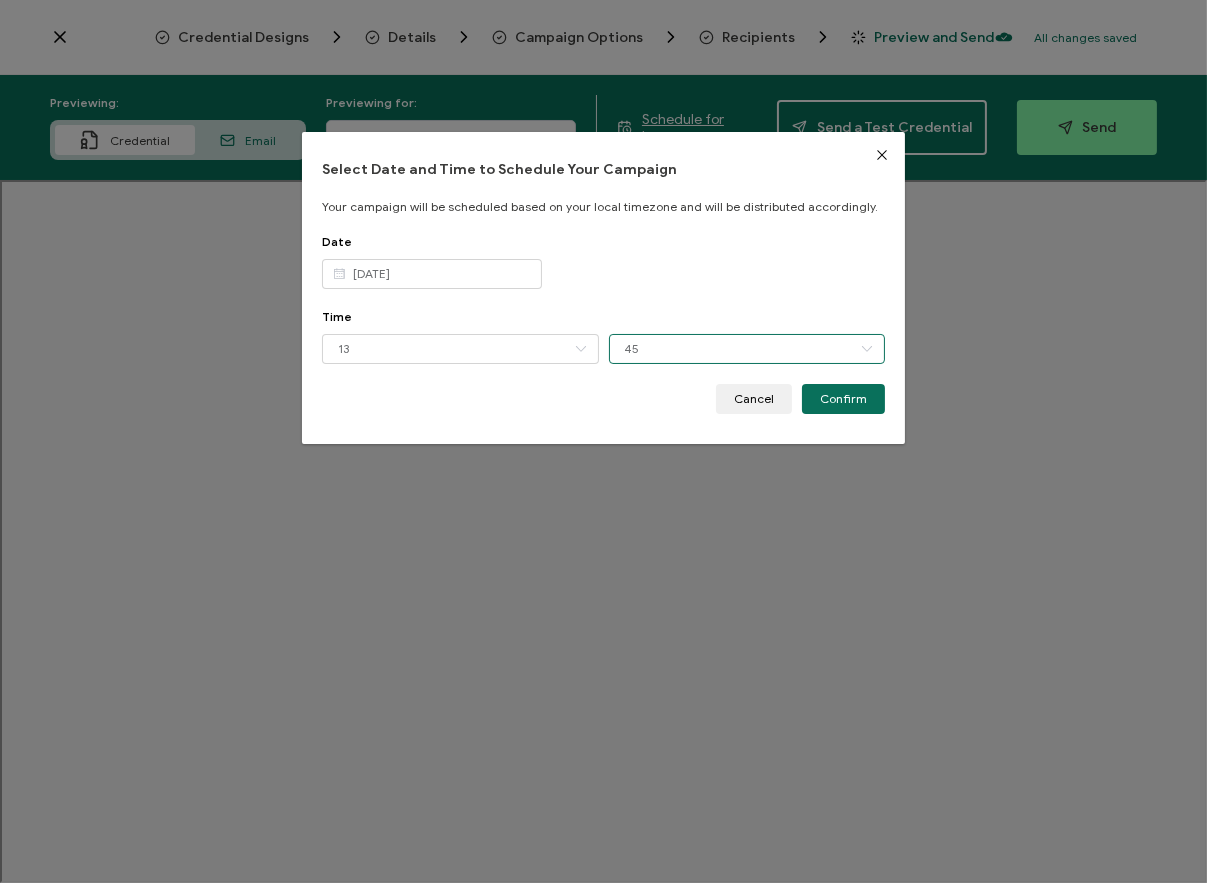 click on "45" at bounding box center [747, 349] 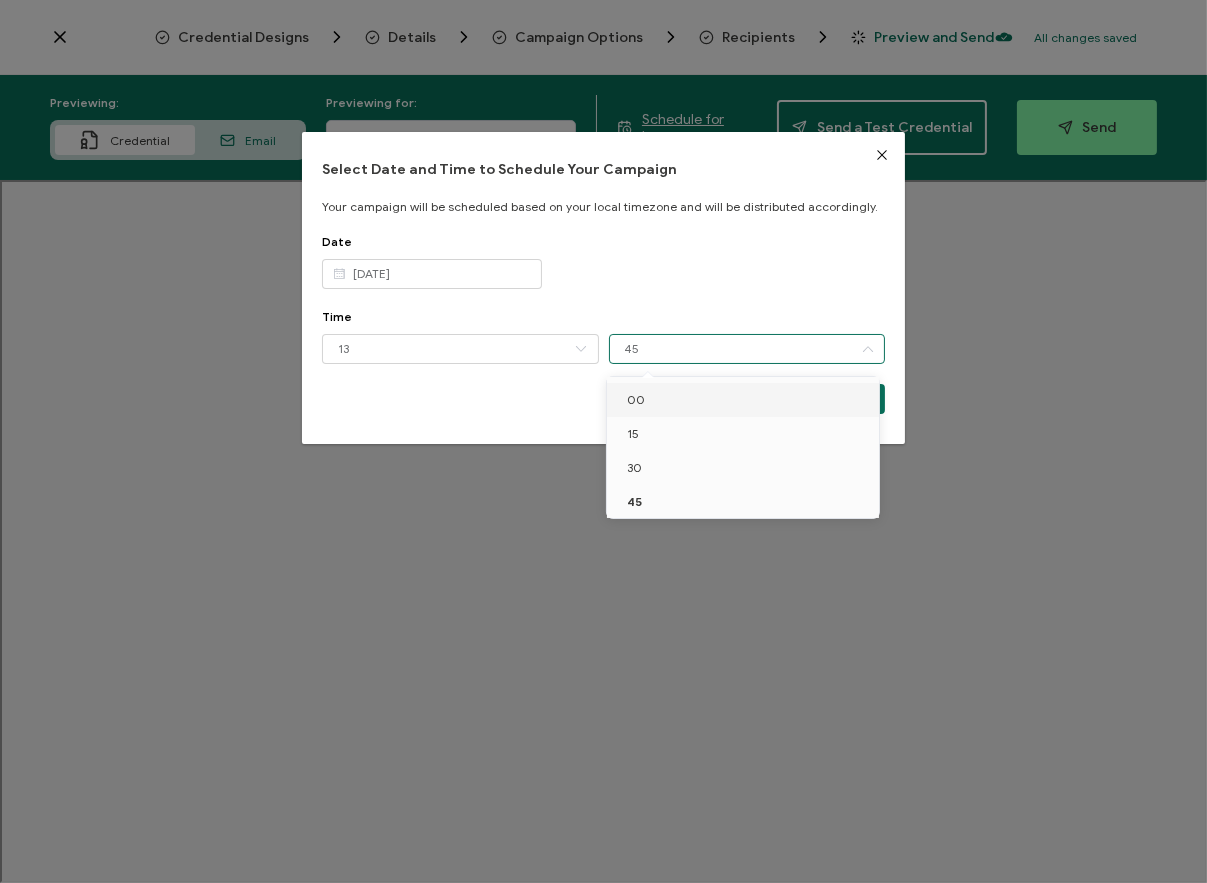 click on "00" at bounding box center (636, 399) 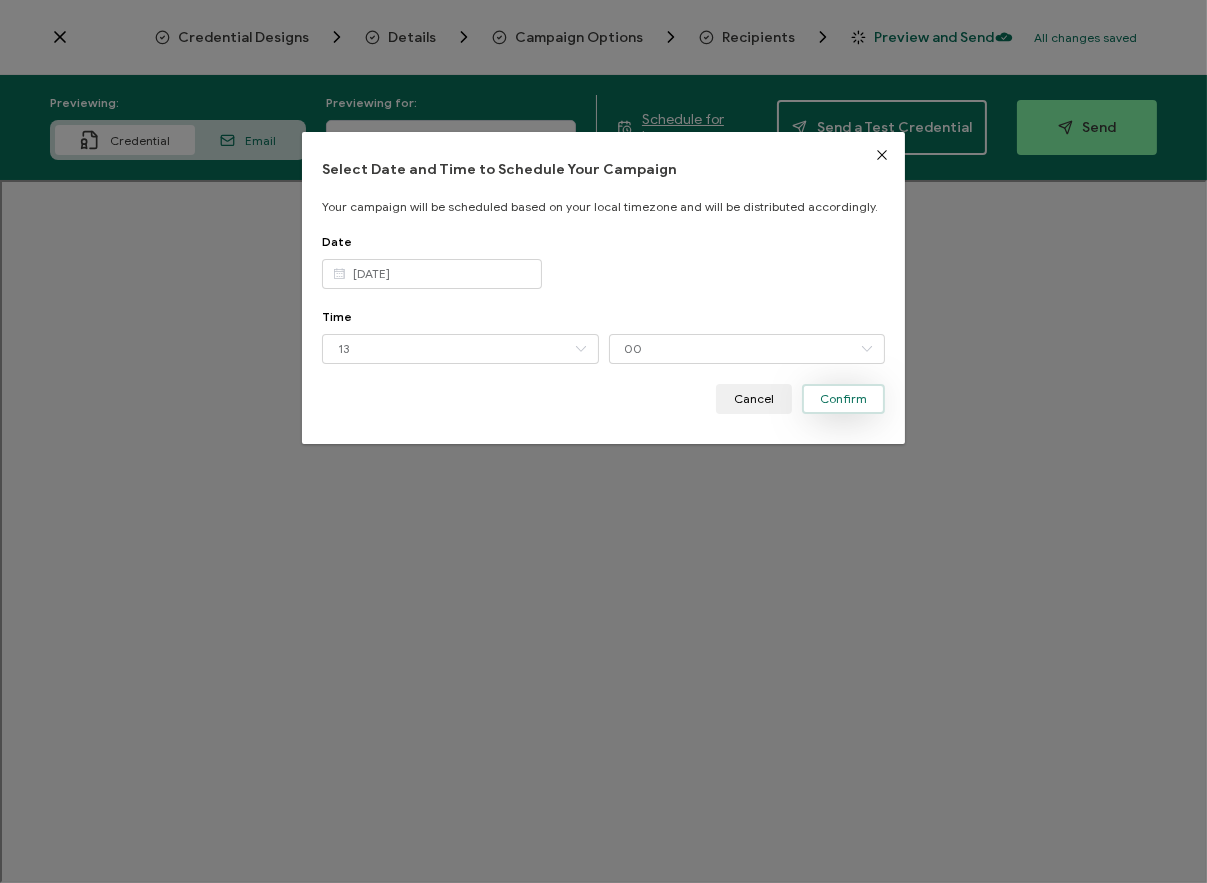 click on "Confirm" at bounding box center [843, 399] 